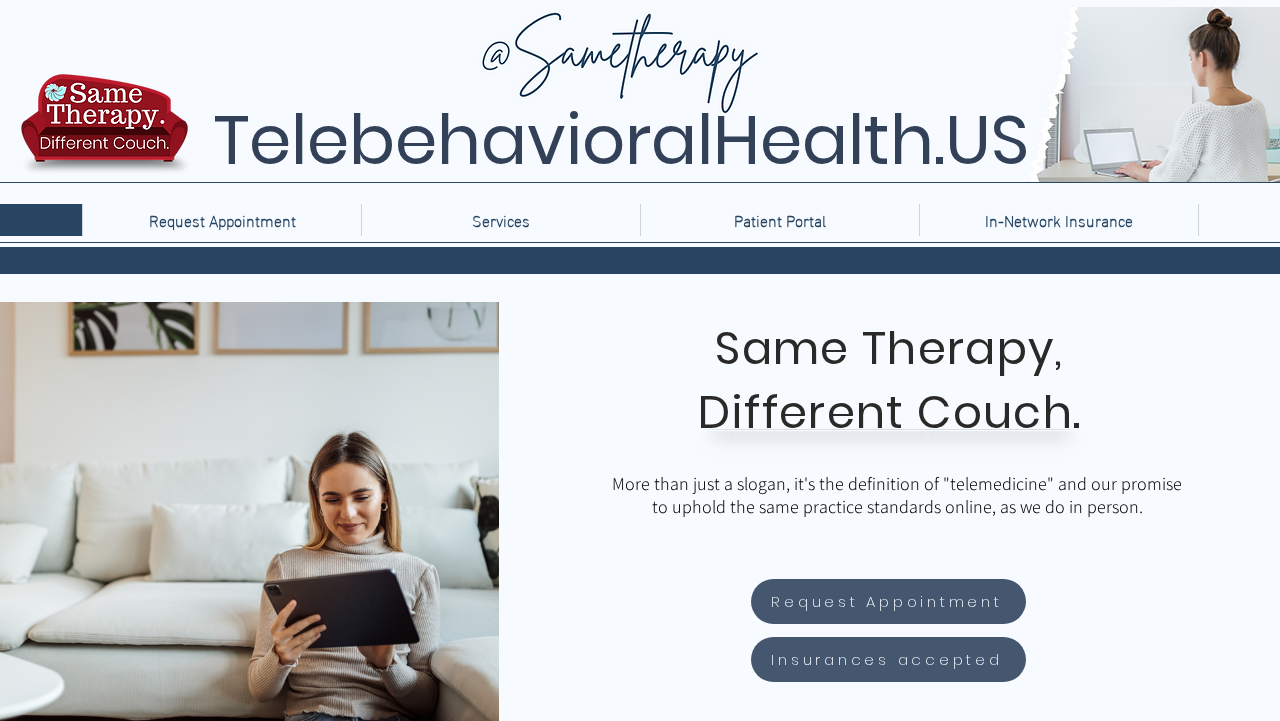 scroll, scrollTop: 0, scrollLeft: 0, axis: both 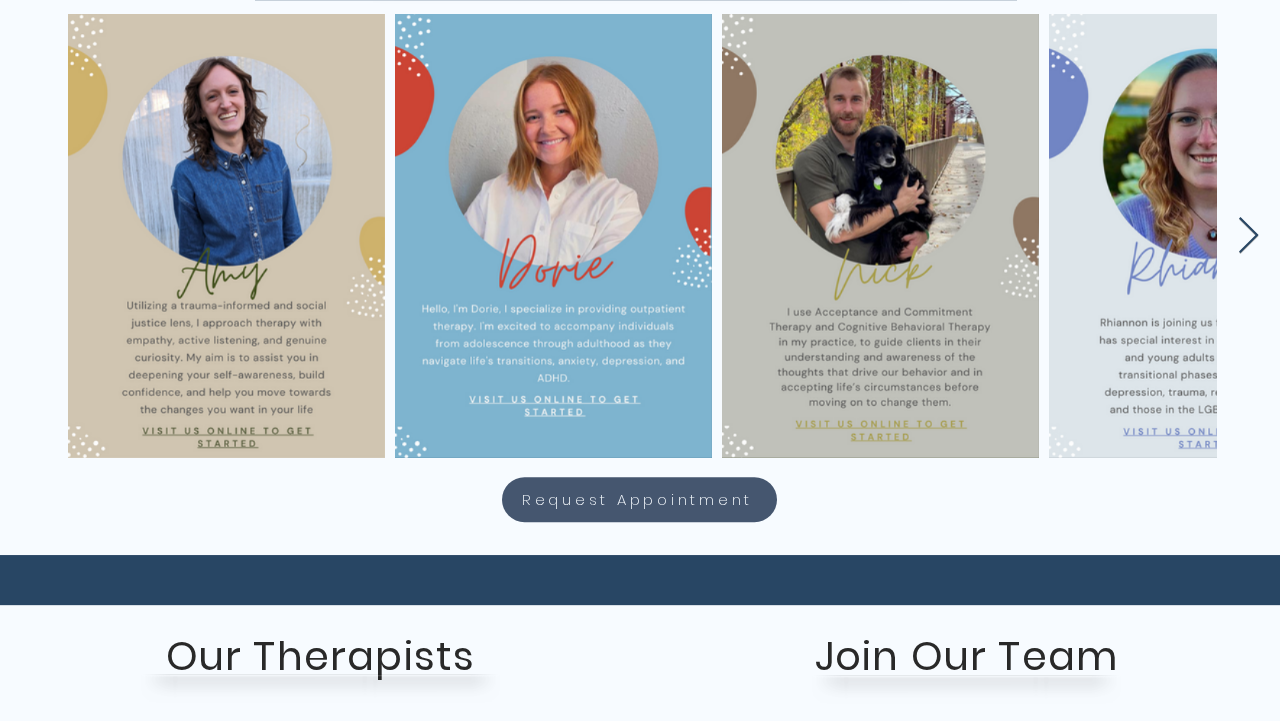click 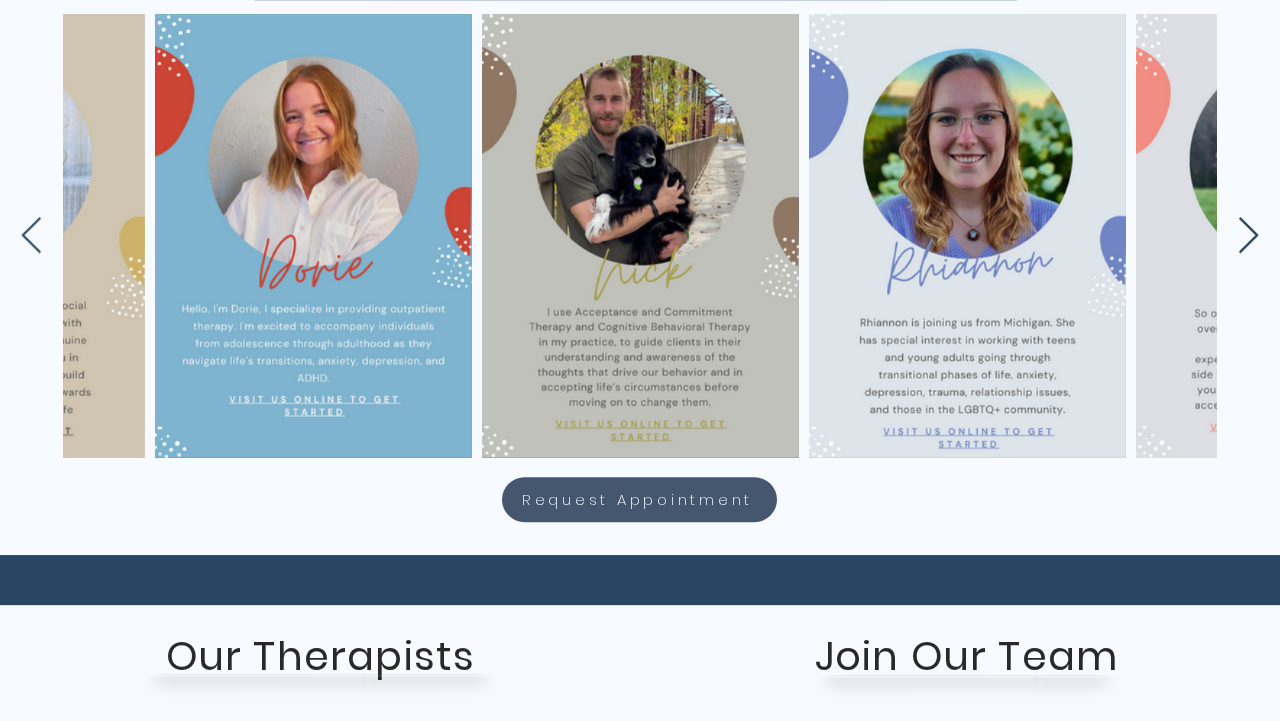 click 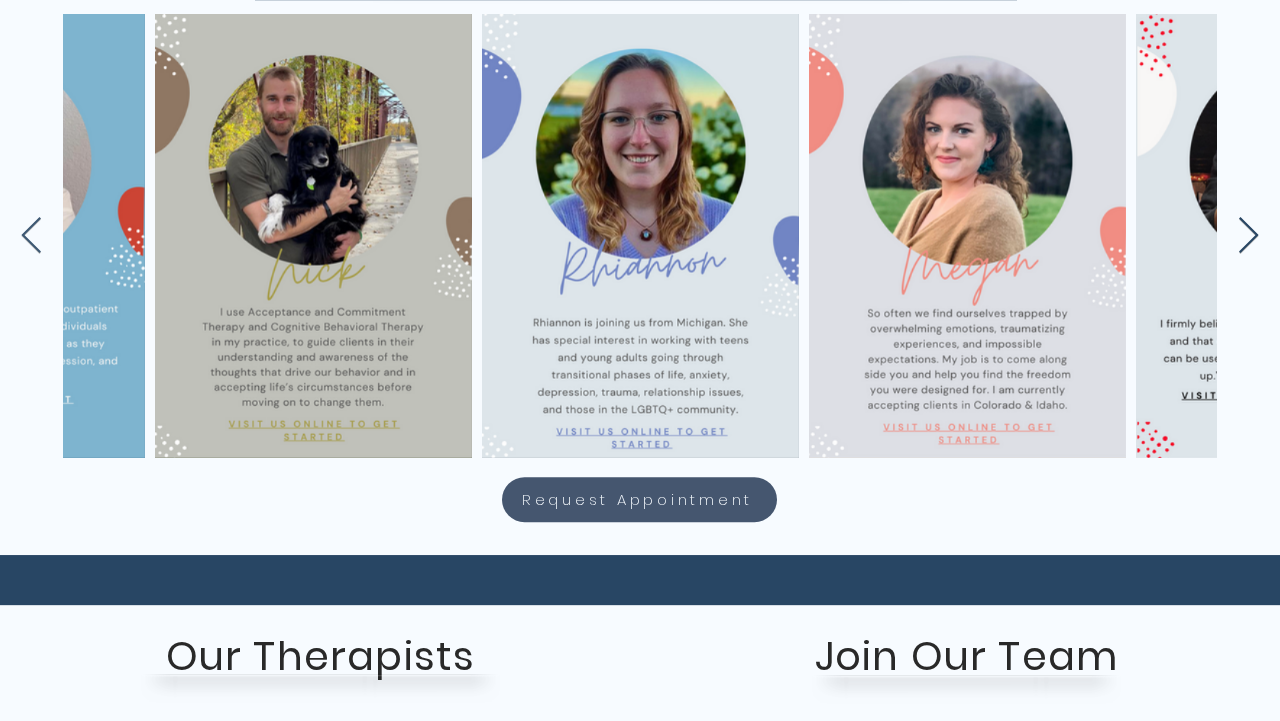 scroll, scrollTop: 0, scrollLeft: 567, axis: horizontal 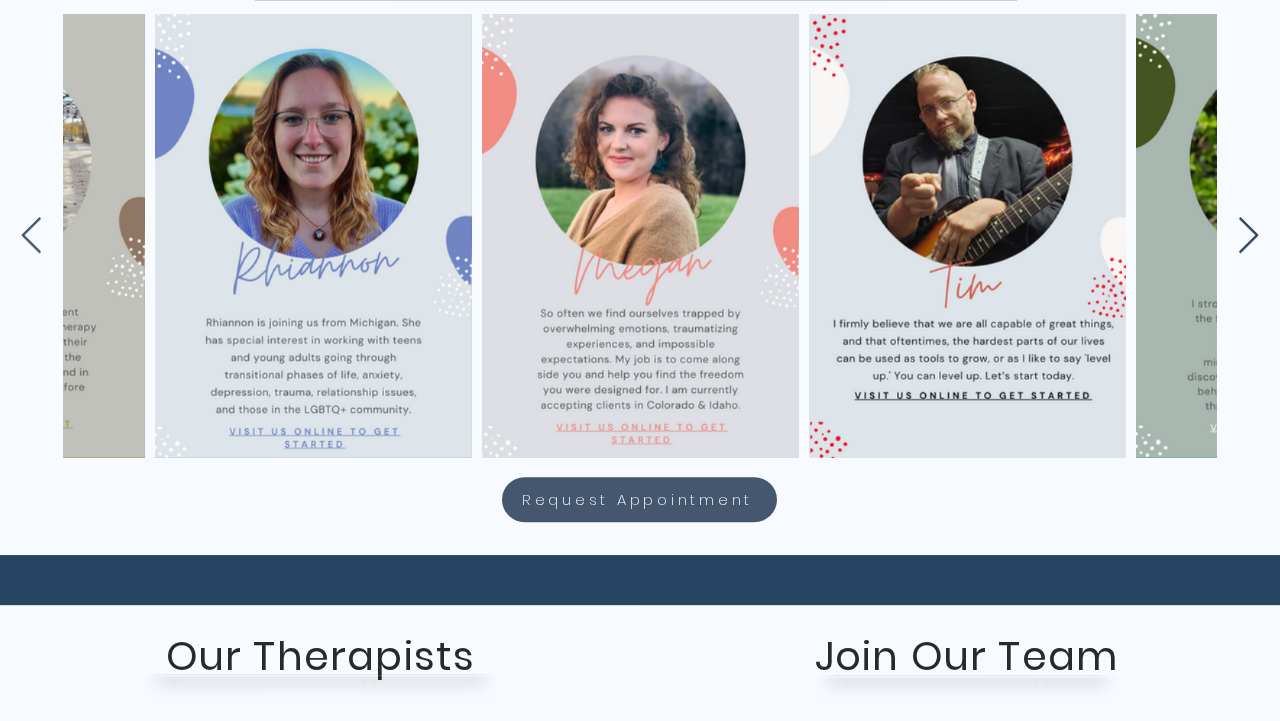 click 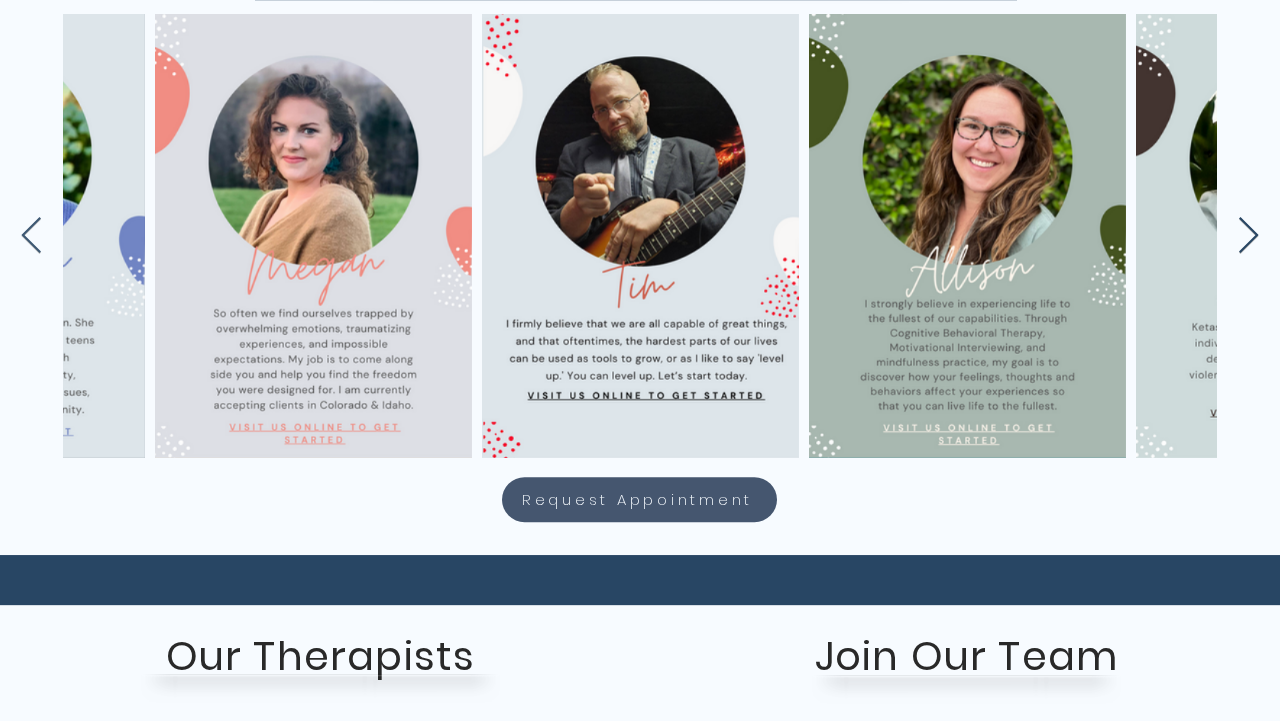 click 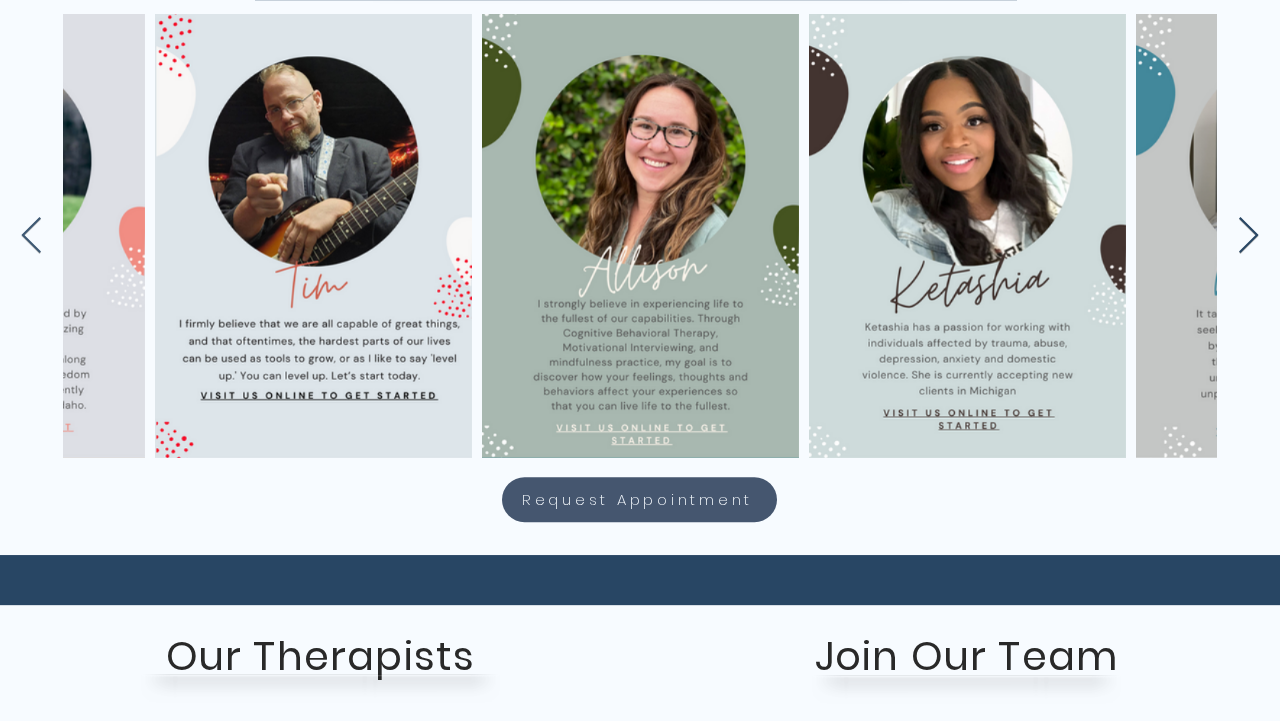 click 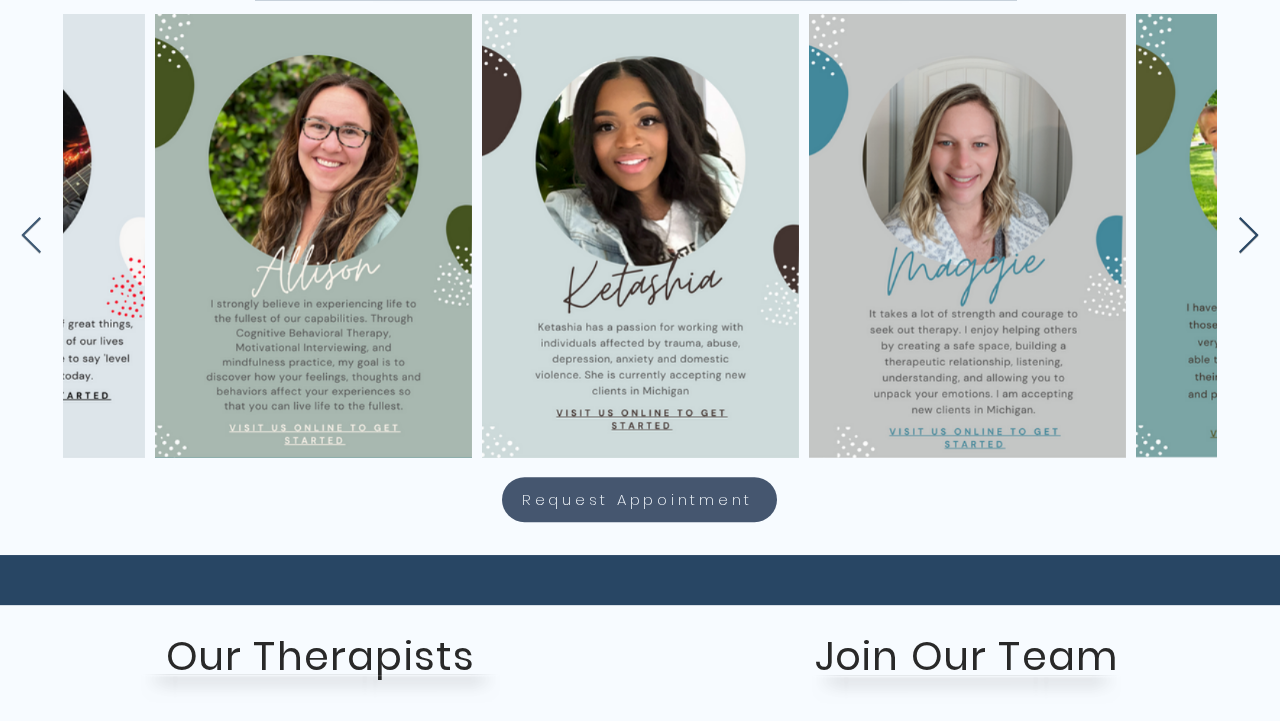 click 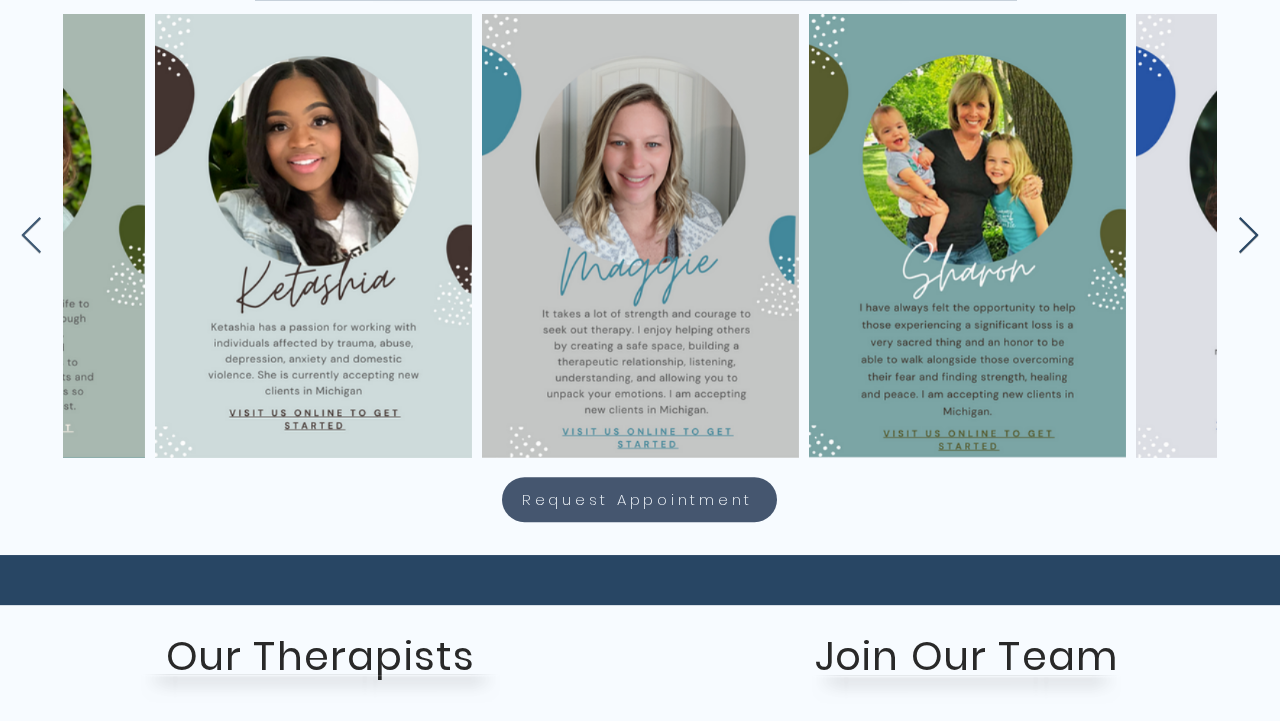 click 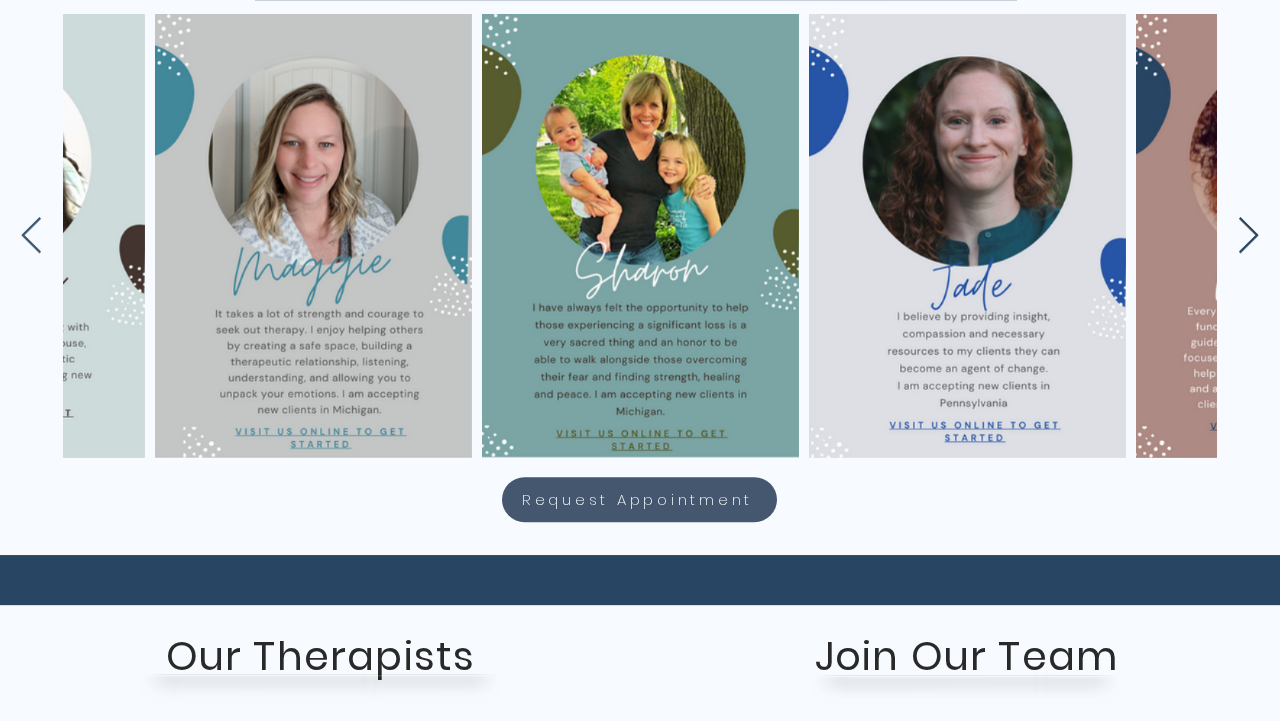 click 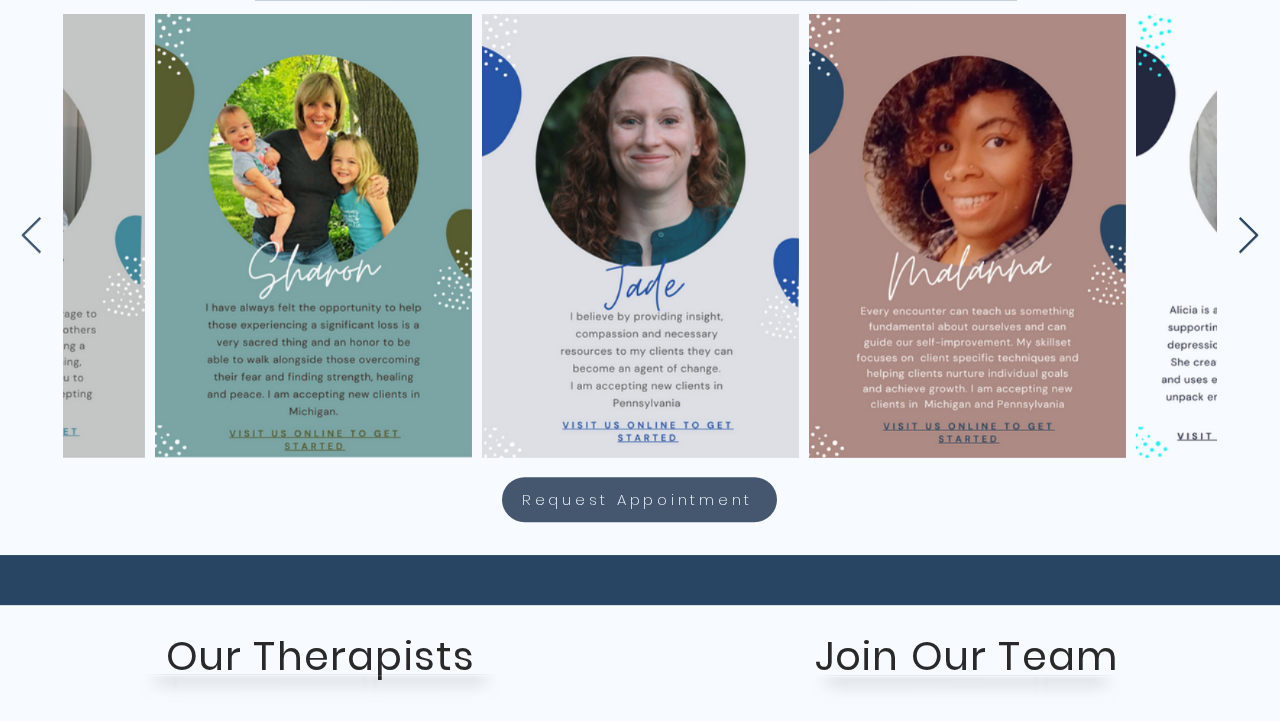 click 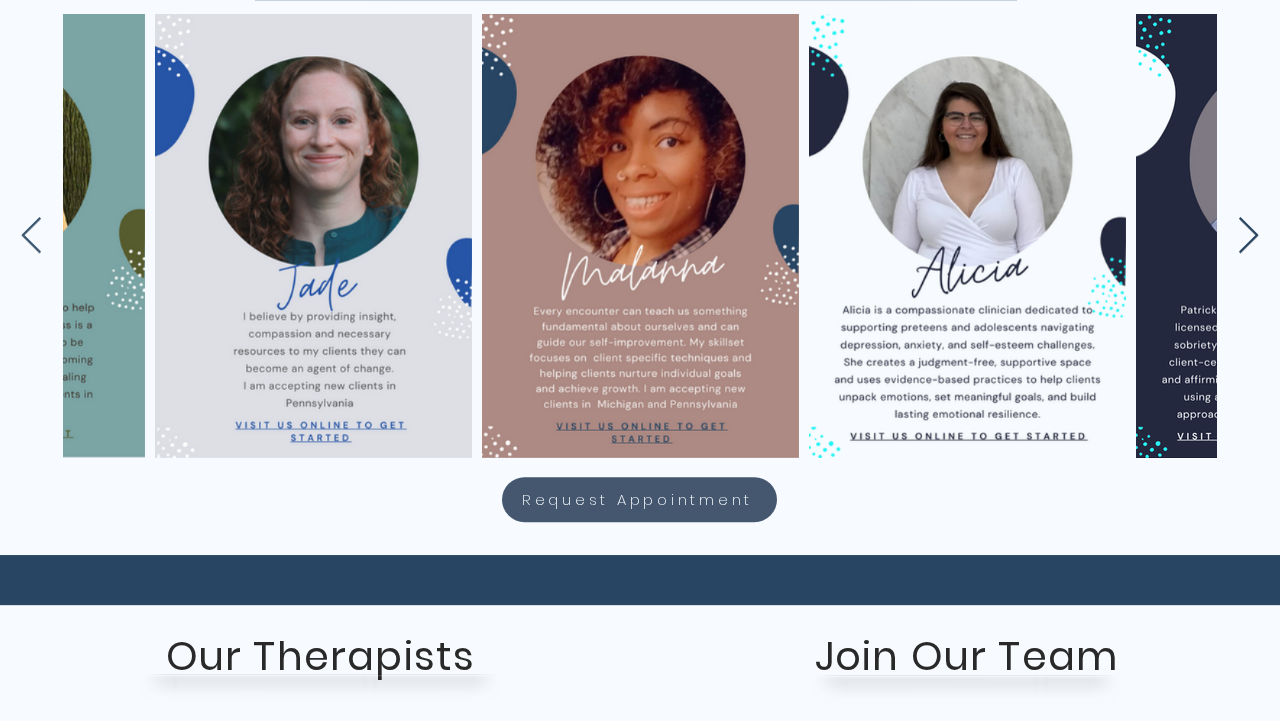 click 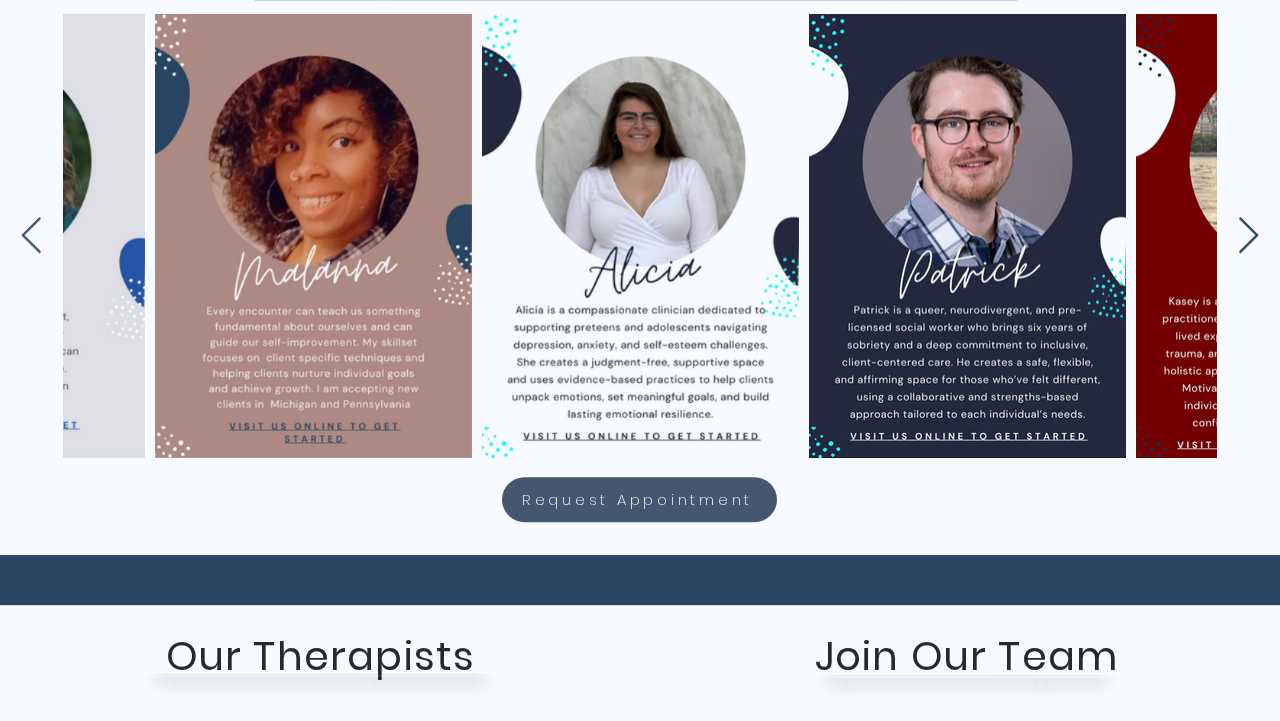 scroll, scrollTop: 0, scrollLeft: 3510, axis: horizontal 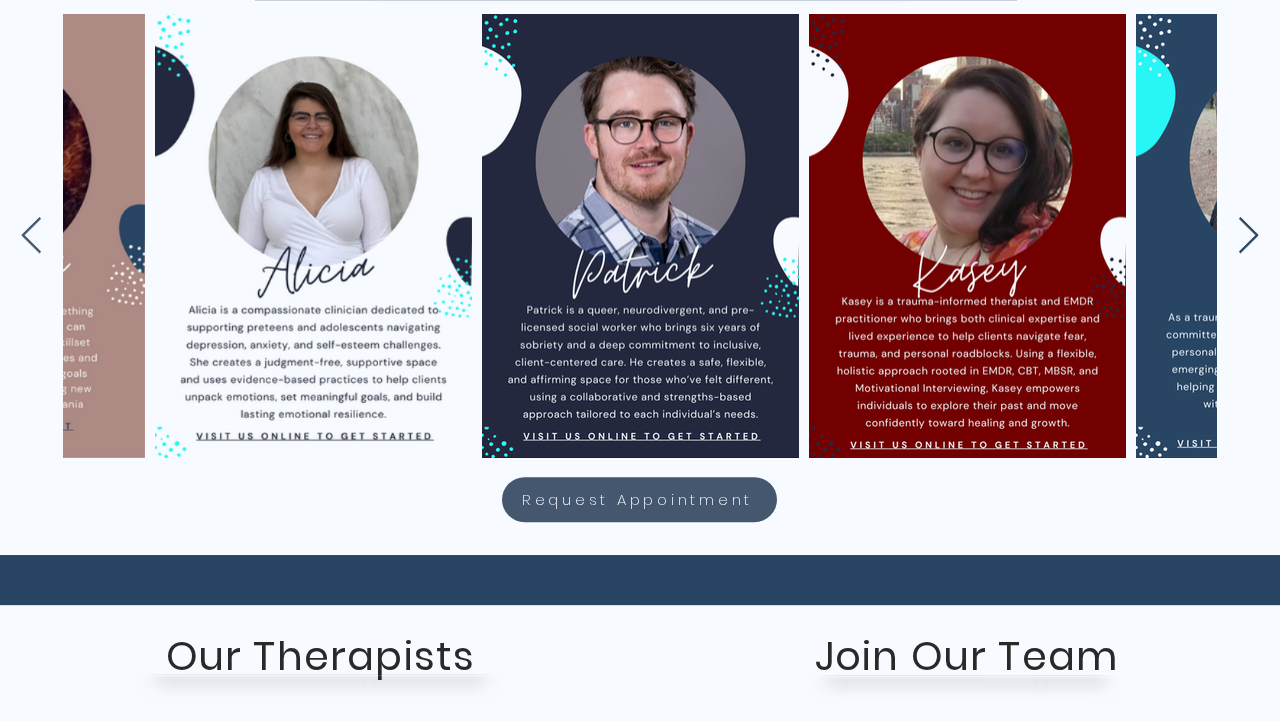 click 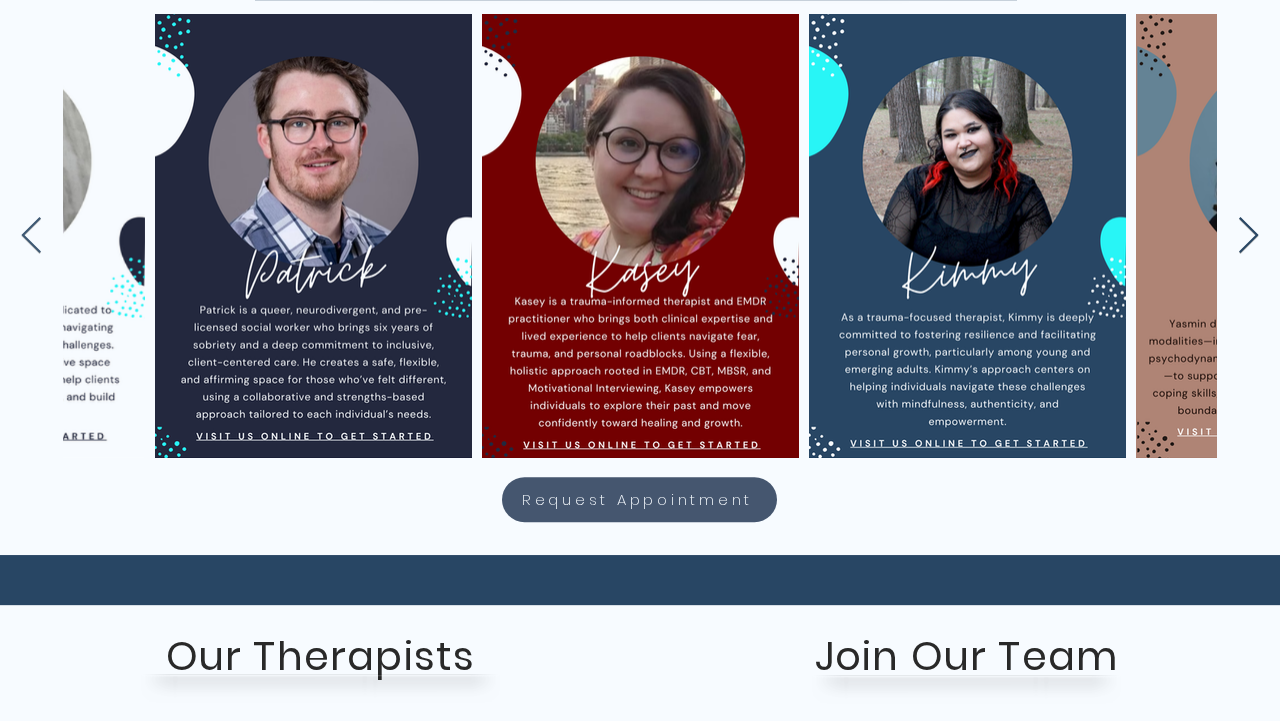 click 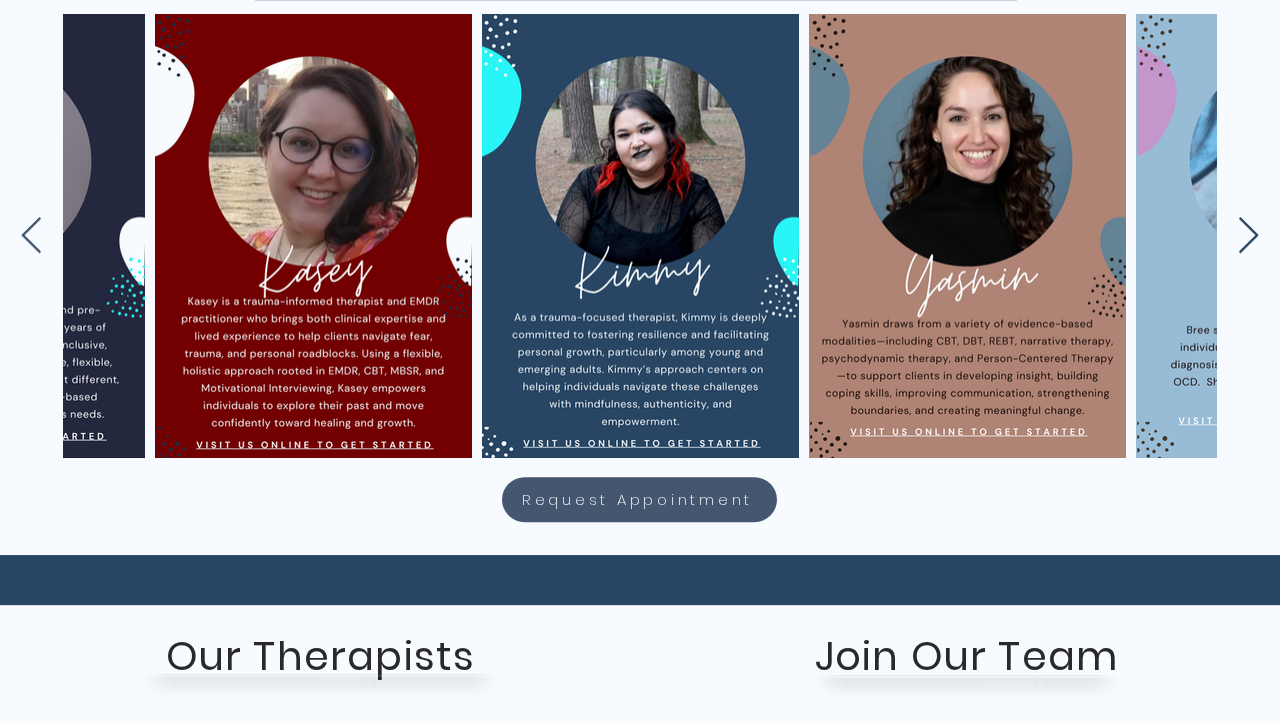scroll, scrollTop: 0, scrollLeft: 4491, axis: horizontal 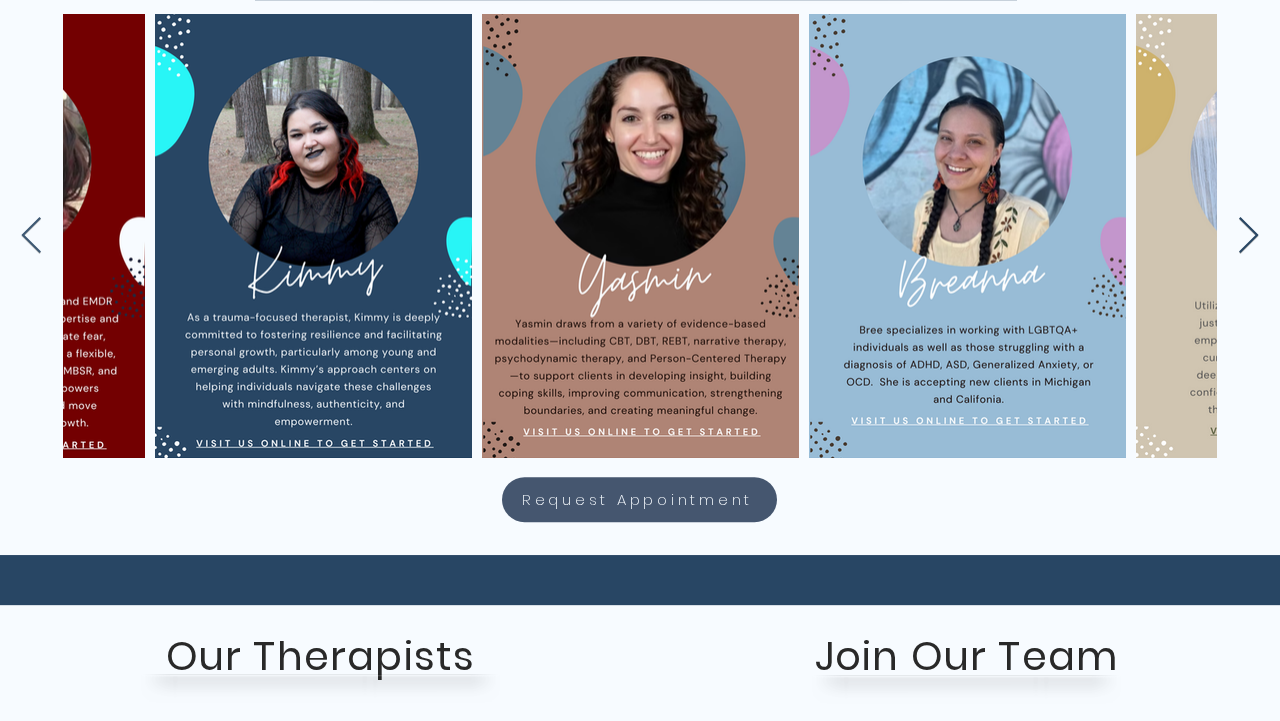 click 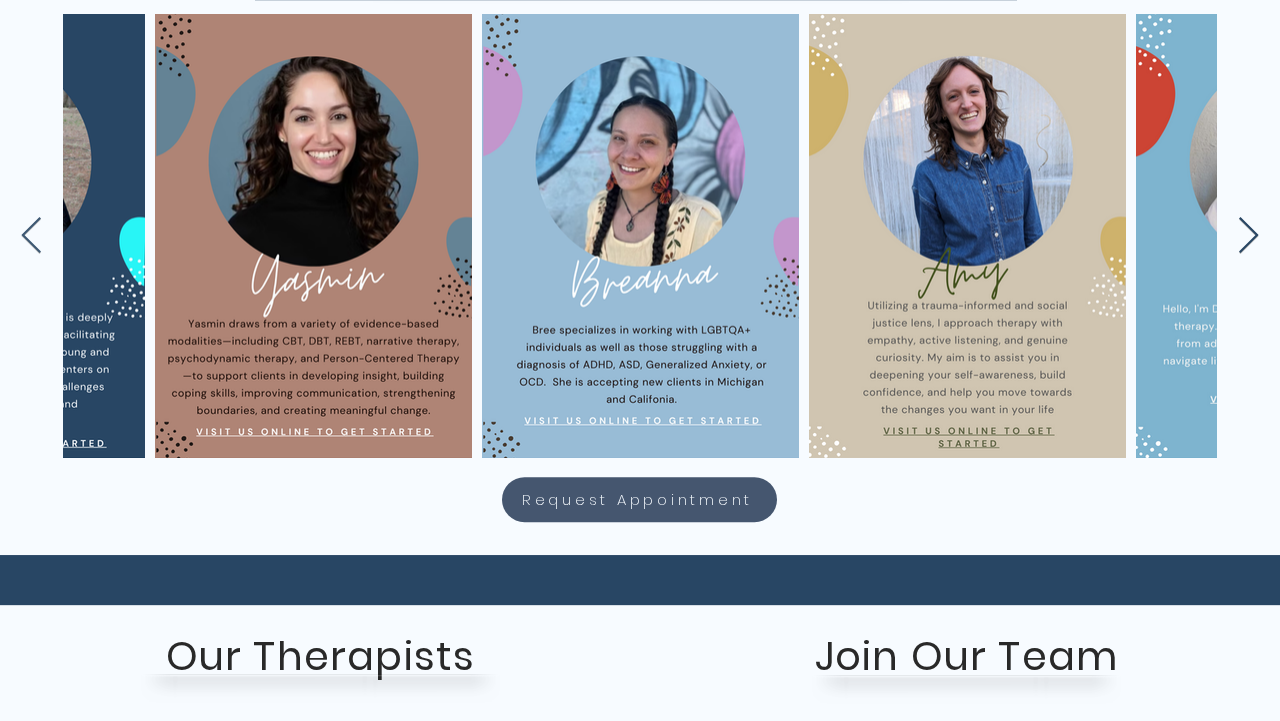 click 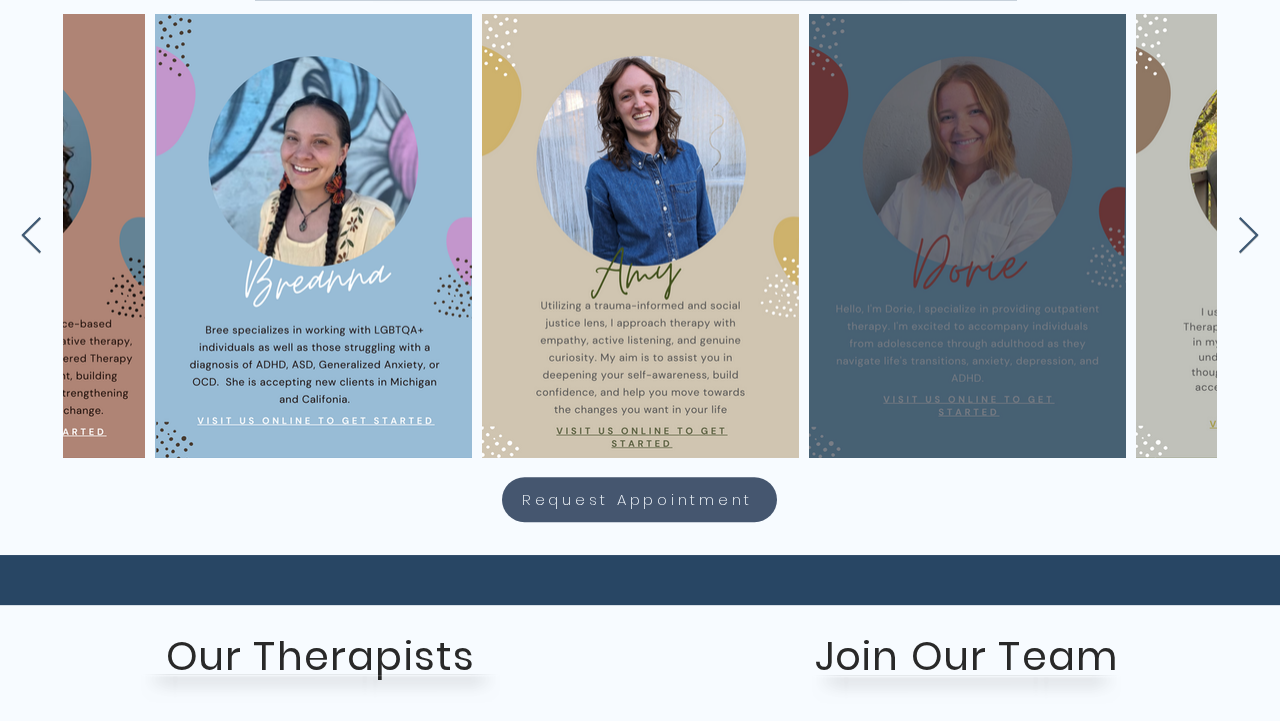 scroll, scrollTop: 0, scrollLeft: 5472, axis: horizontal 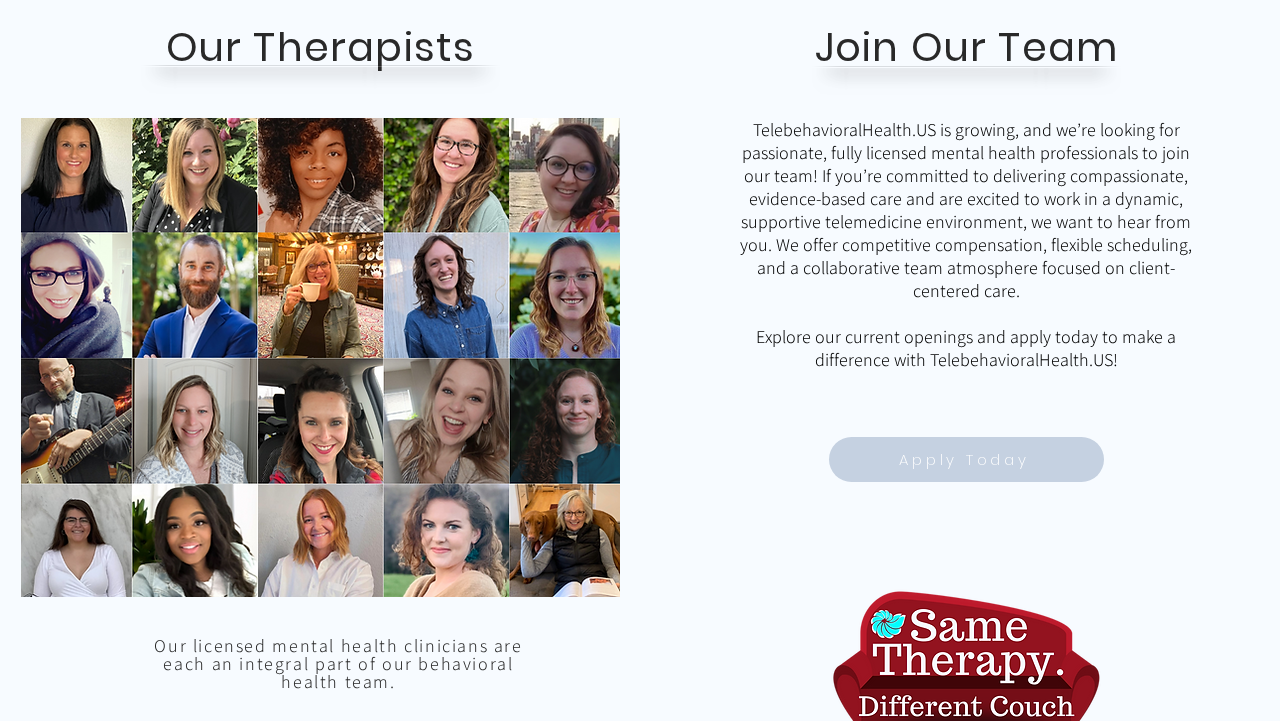 click on "Apply Today" at bounding box center [964, 459] 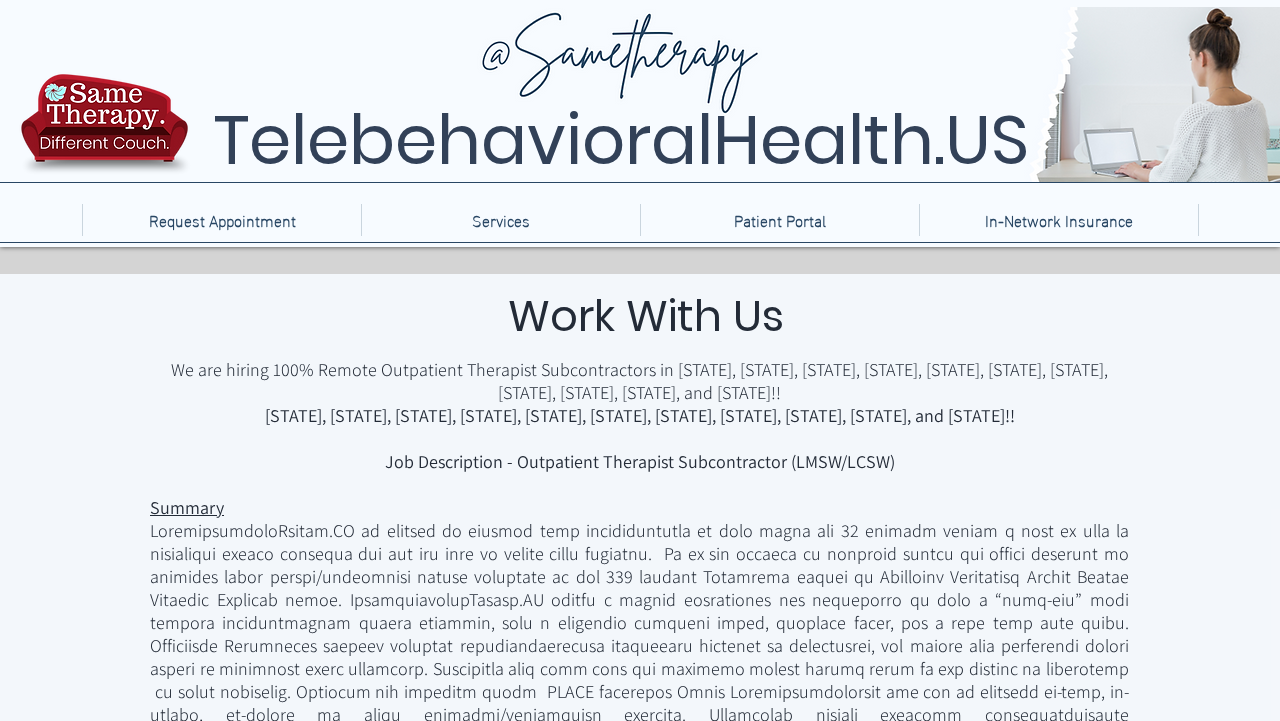 scroll, scrollTop: 0, scrollLeft: 0, axis: both 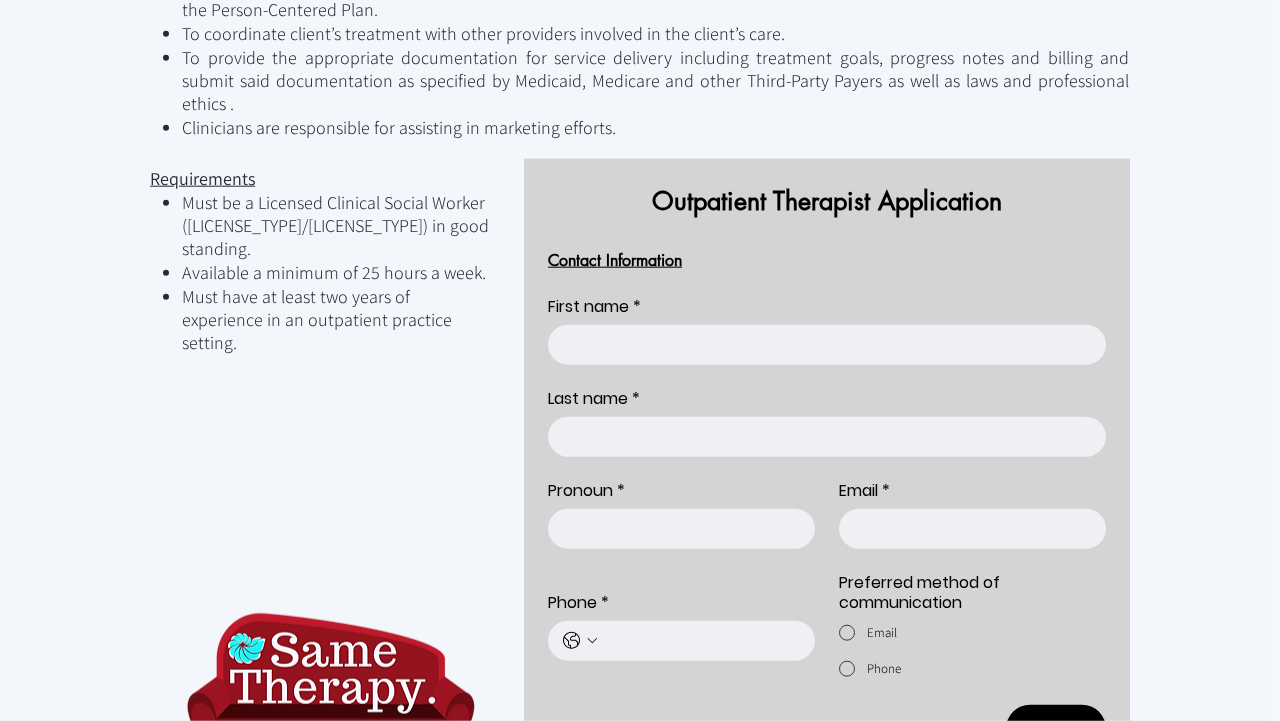 drag, startPoint x: 394, startPoint y: 268, endPoint x: 283, endPoint y: 158, distance: 156.2722 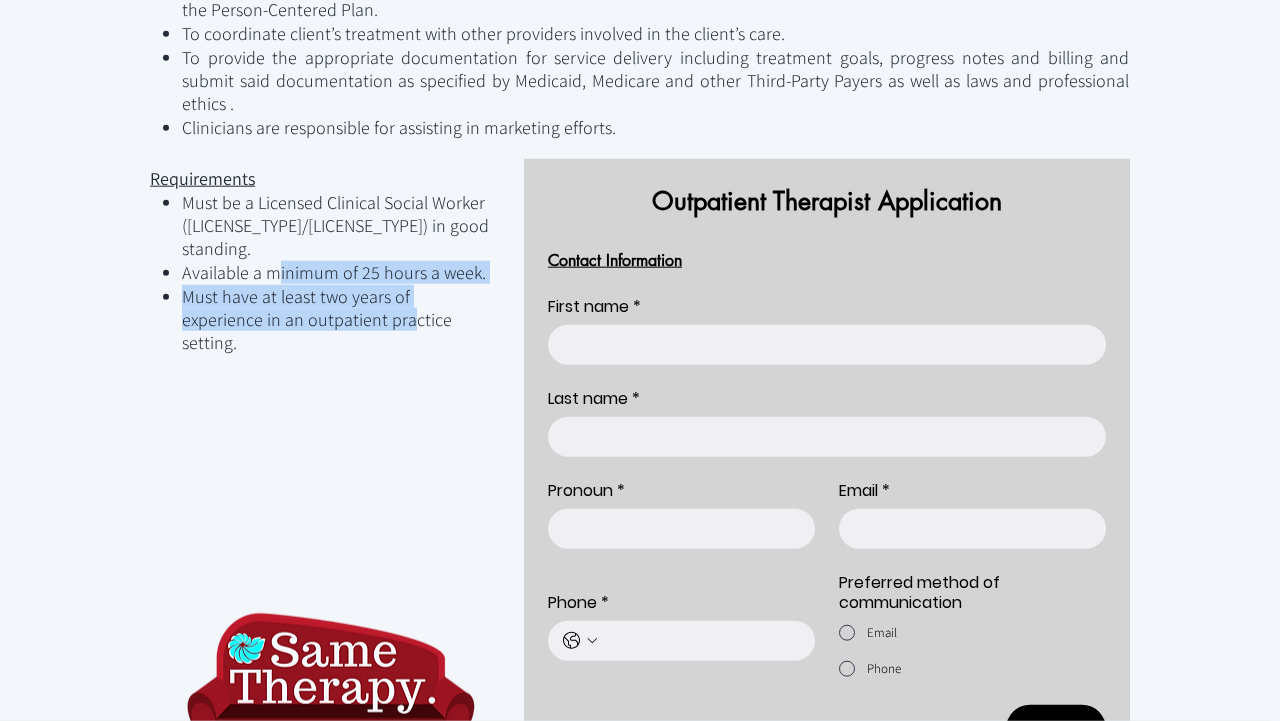 drag, startPoint x: 281, startPoint y: 199, endPoint x: 323, endPoint y: 263, distance: 76.55064 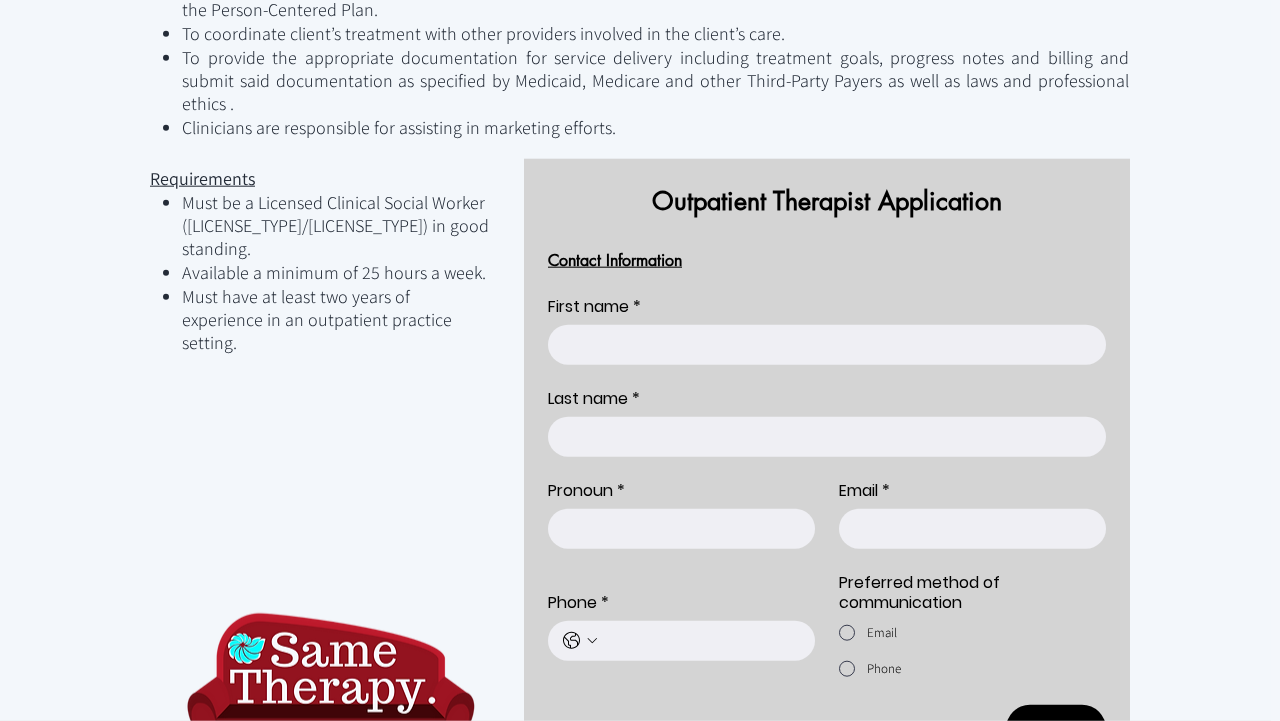 scroll, scrollTop: 1188, scrollLeft: 0, axis: vertical 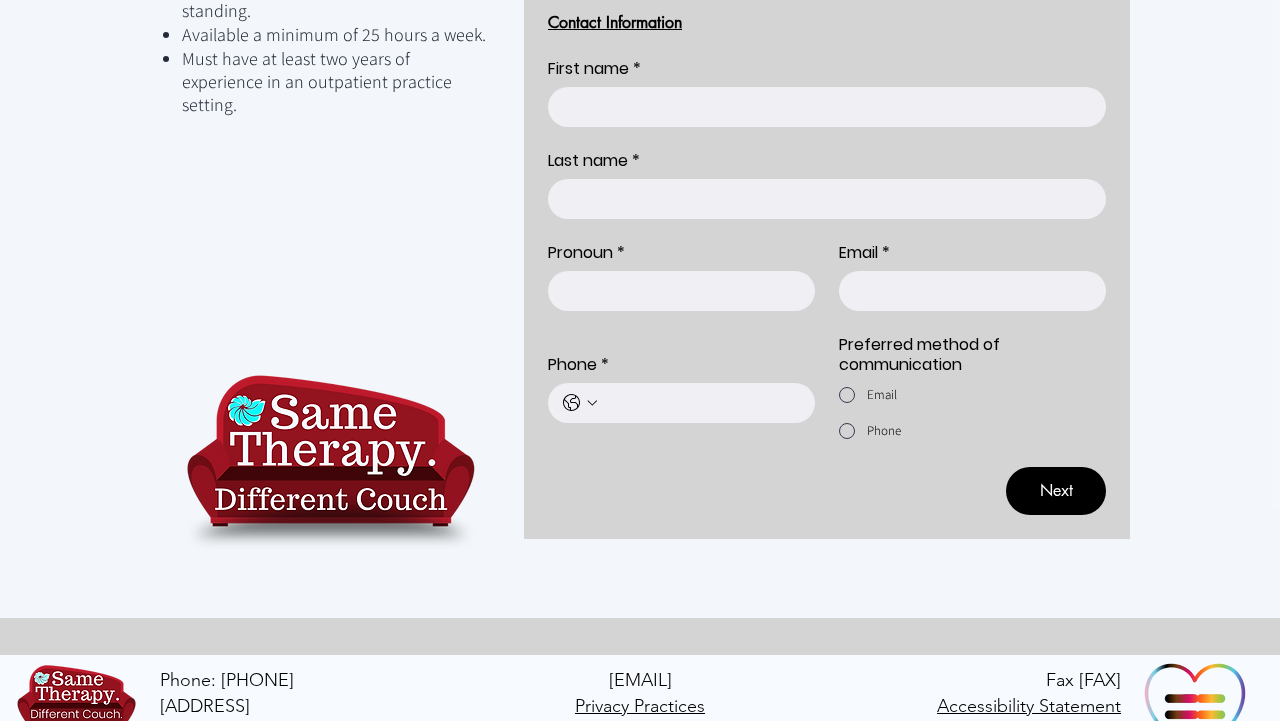 drag, startPoint x: 551, startPoint y: 629, endPoint x: 733, endPoint y: 639, distance: 182.27452 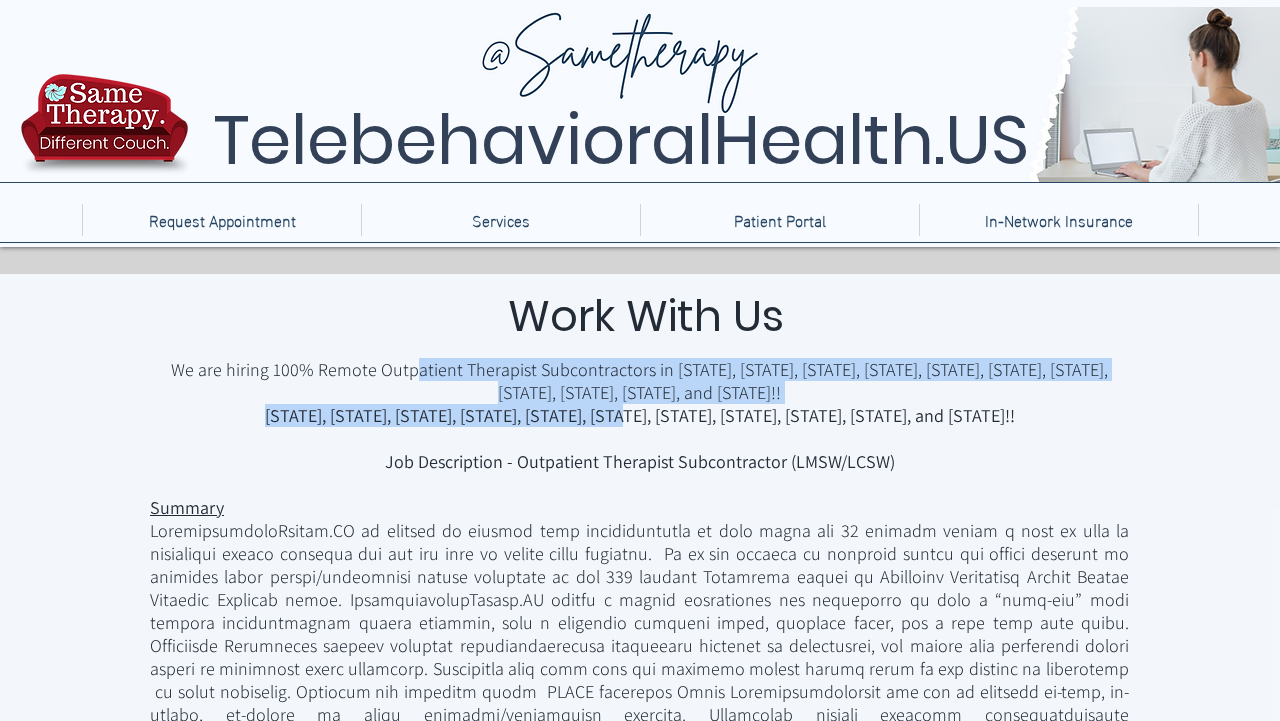 drag, startPoint x: 637, startPoint y: 399, endPoint x: 635, endPoint y: 371, distance: 28.071337 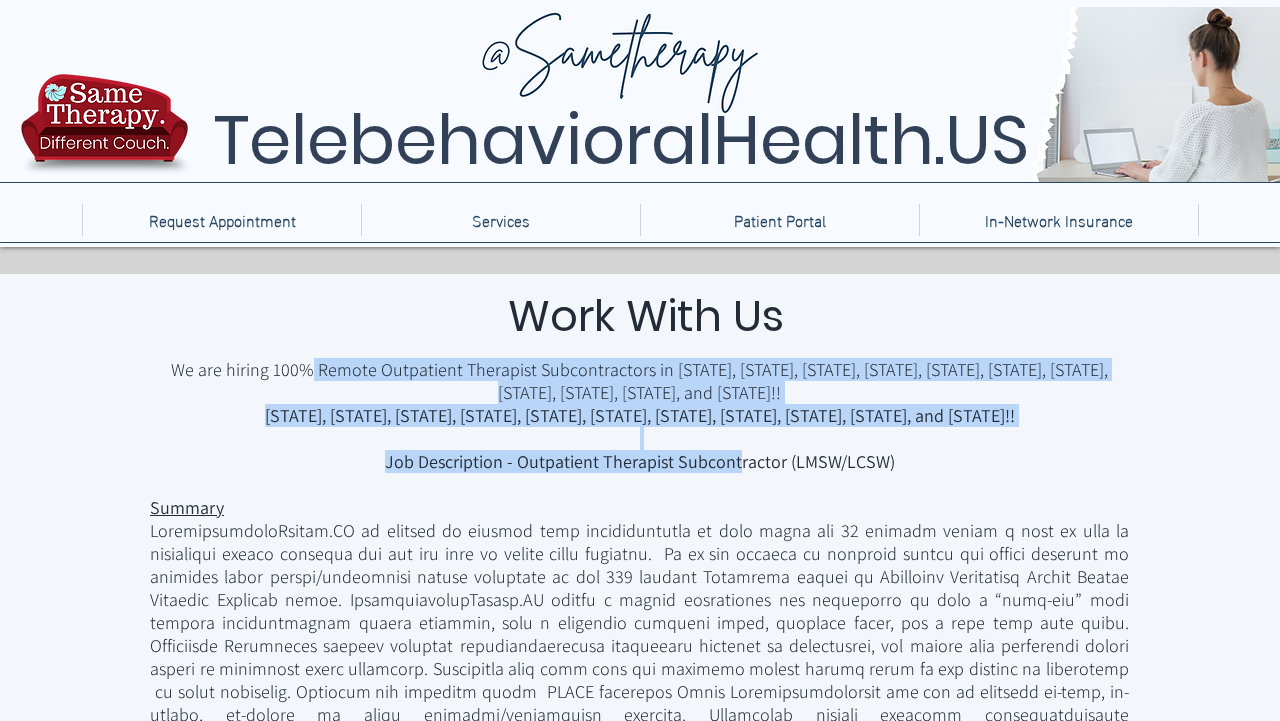 drag, startPoint x: 534, startPoint y: 369, endPoint x: 740, endPoint y: 450, distance: 221.35266 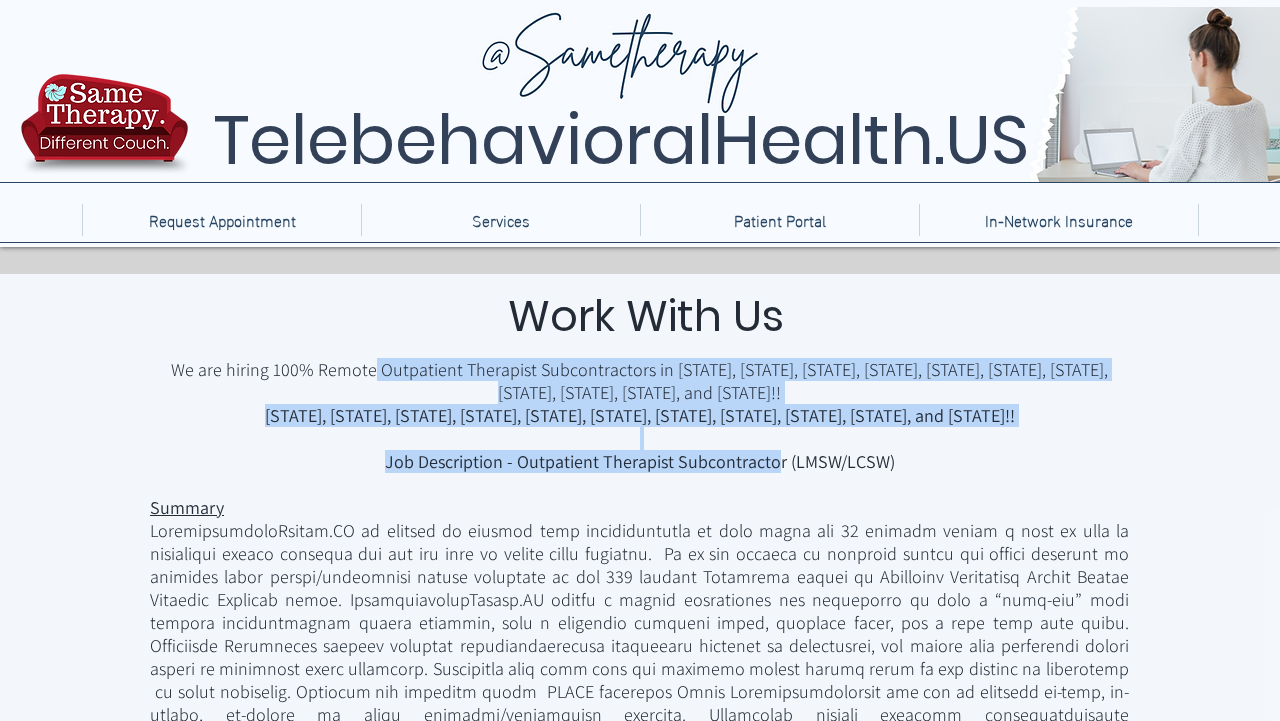 drag, startPoint x: 779, startPoint y: 448, endPoint x: 591, endPoint y: 380, distance: 199.91998 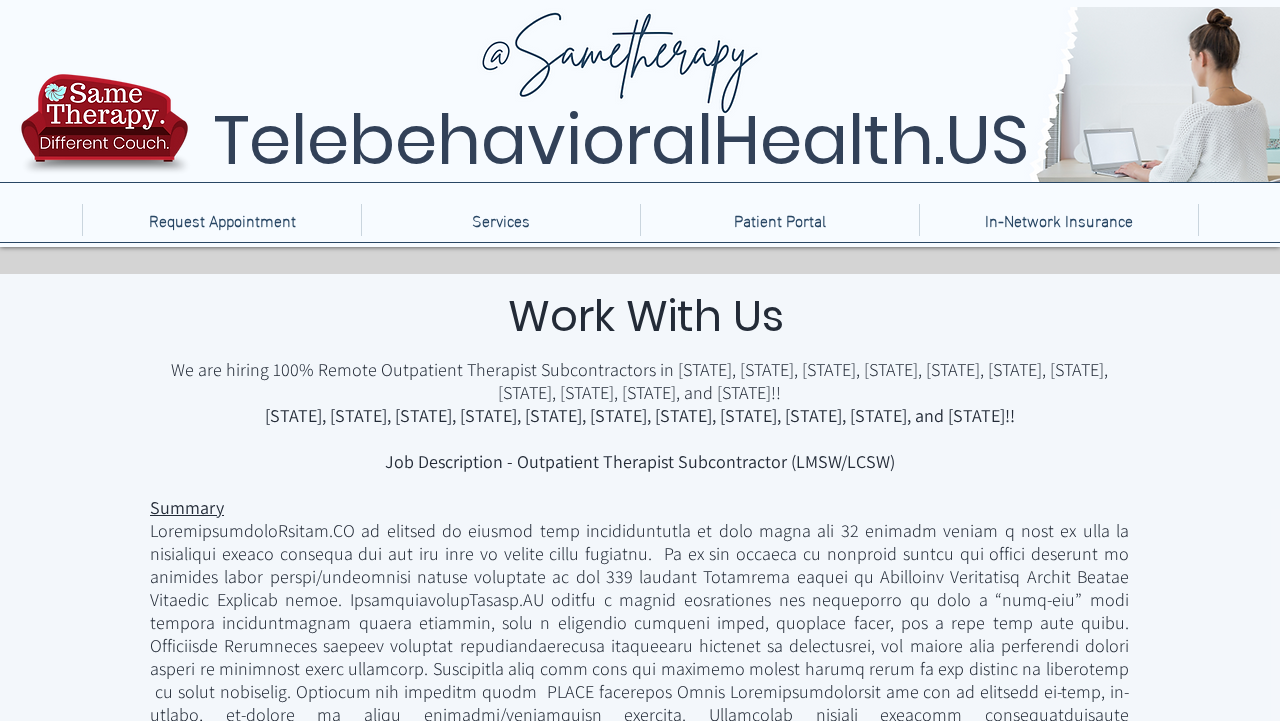 click on "We are hiring 100% Remote Outpatient Therapist Subcontractors in
[STATE], [STATE], [STATE], [STATE], [STATE], [STATE], [STATE], [STATE], [STATE], [STATE], and [STATE]!!
​" at bounding box center (639, 381) 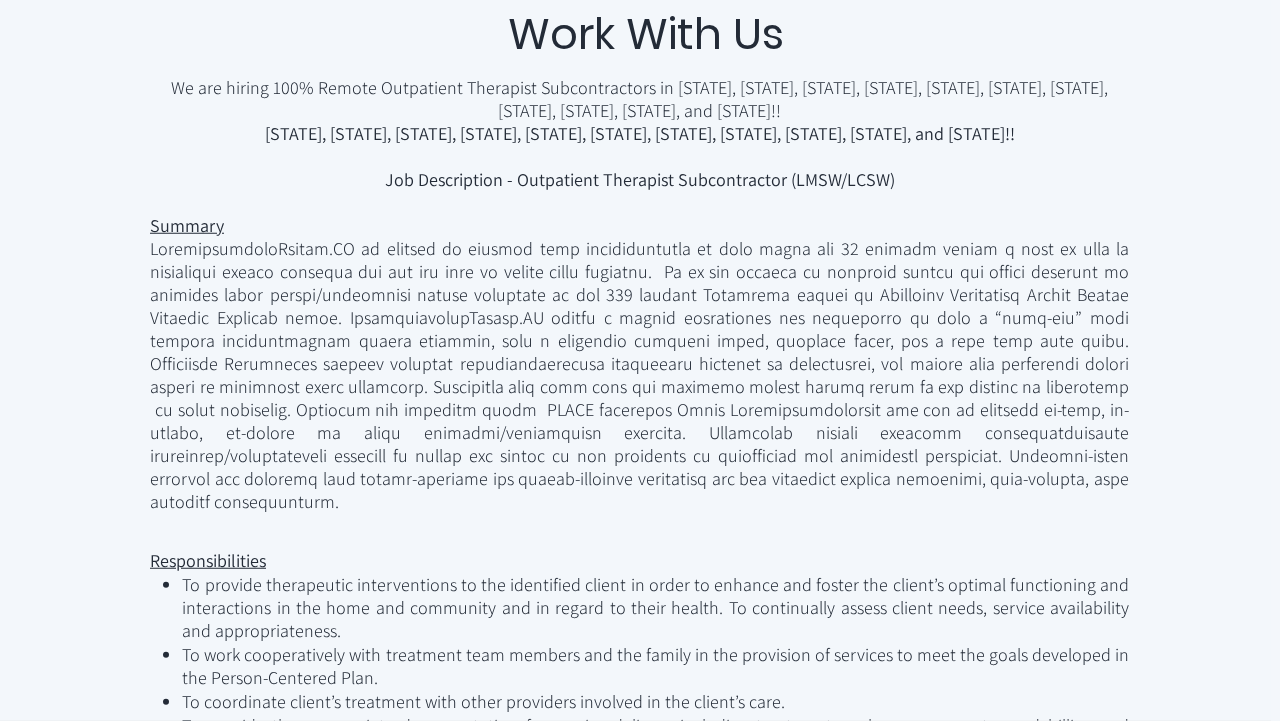 scroll, scrollTop: 316, scrollLeft: 0, axis: vertical 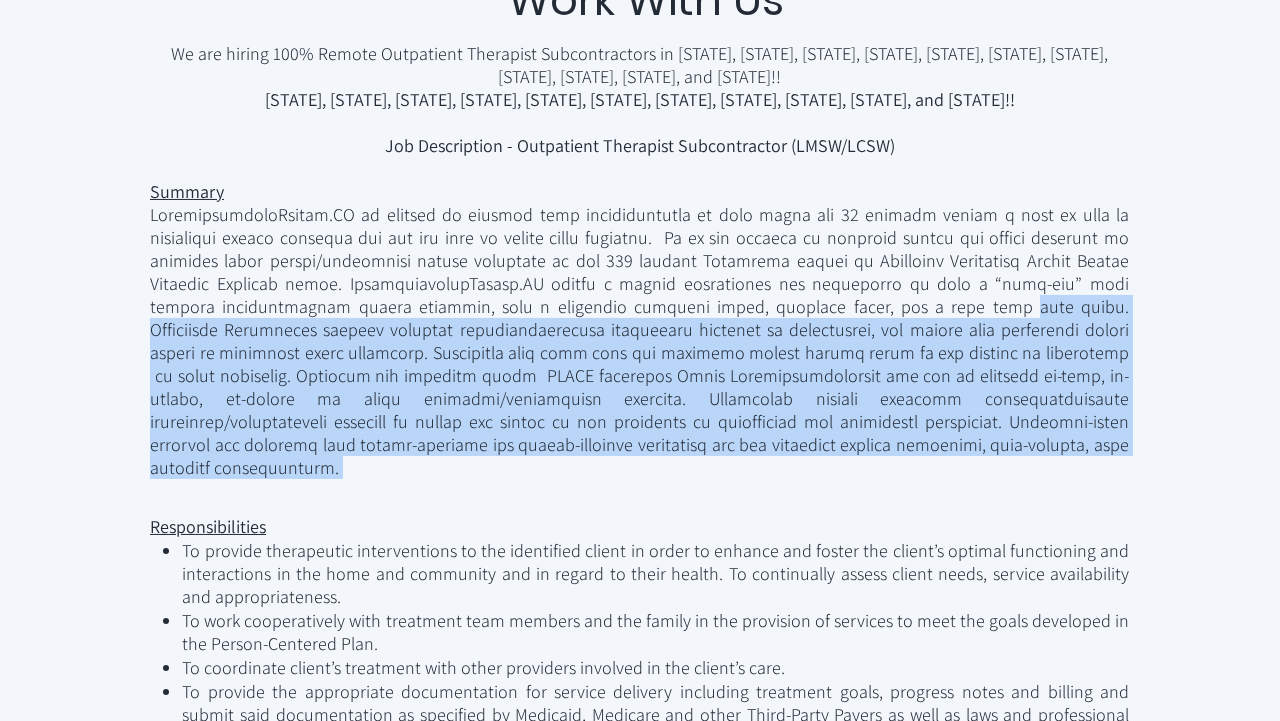 drag, startPoint x: 613, startPoint y: 467, endPoint x: 589, endPoint y: 284, distance: 184.56706 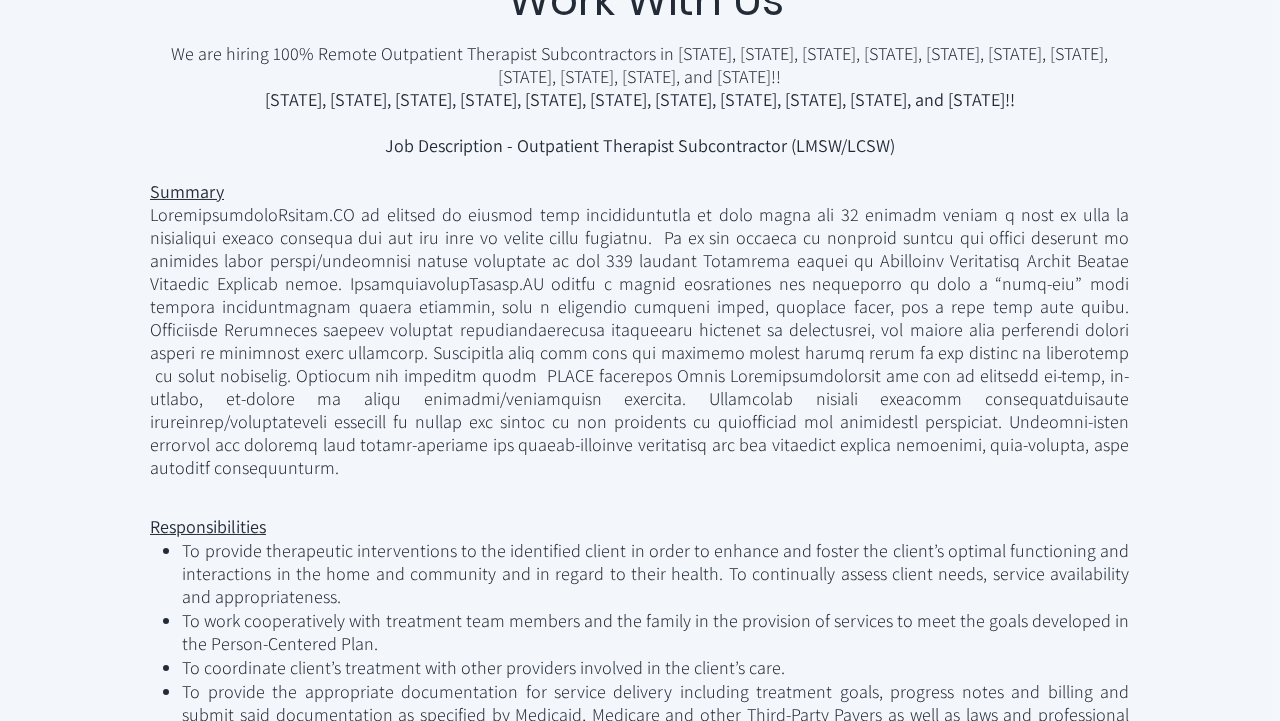 click at bounding box center (639, 341) 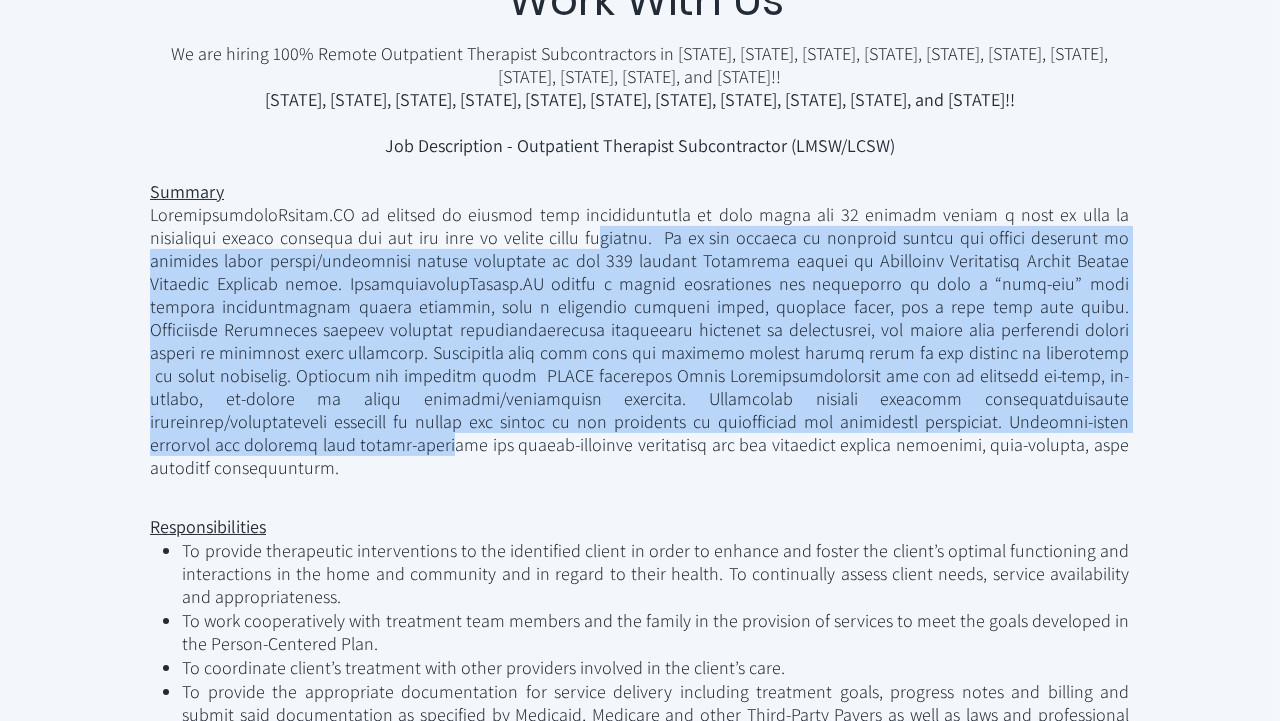 drag, startPoint x: 591, startPoint y: 315, endPoint x: 653, endPoint y: 418, distance: 120.22063 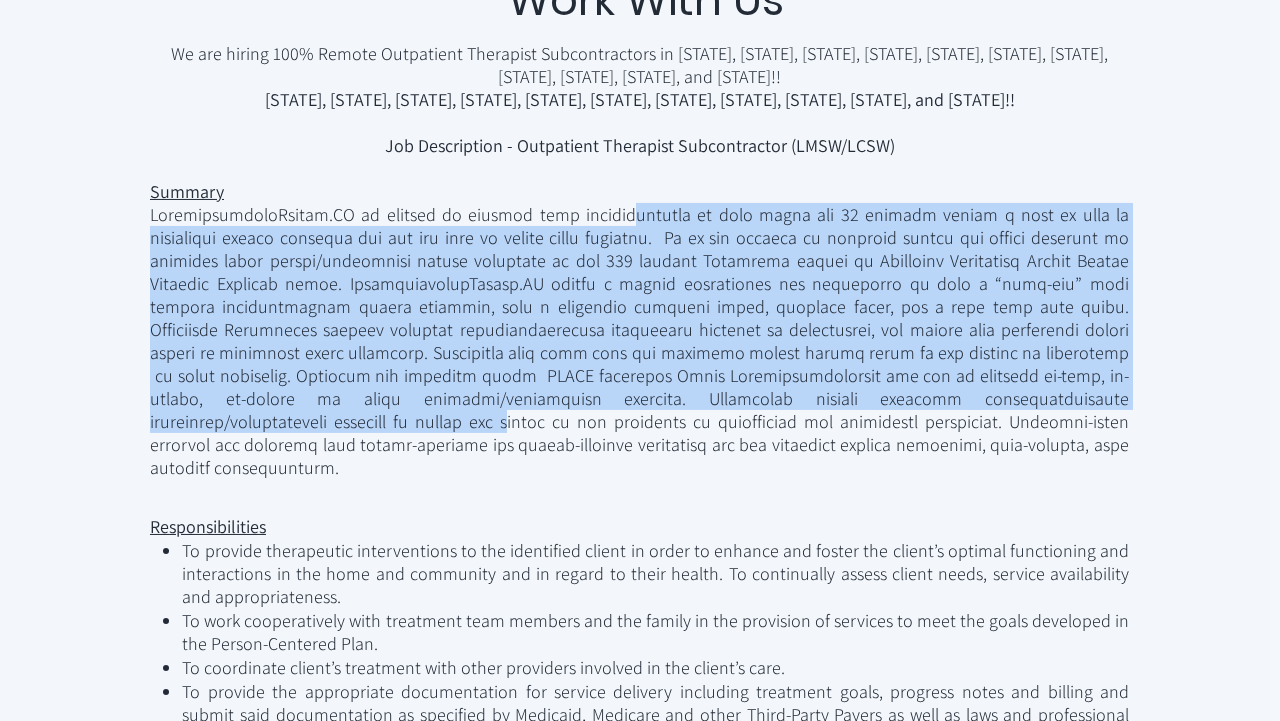 drag, startPoint x: 730, startPoint y: 389, endPoint x: 589, endPoint y: 201, distance: 235 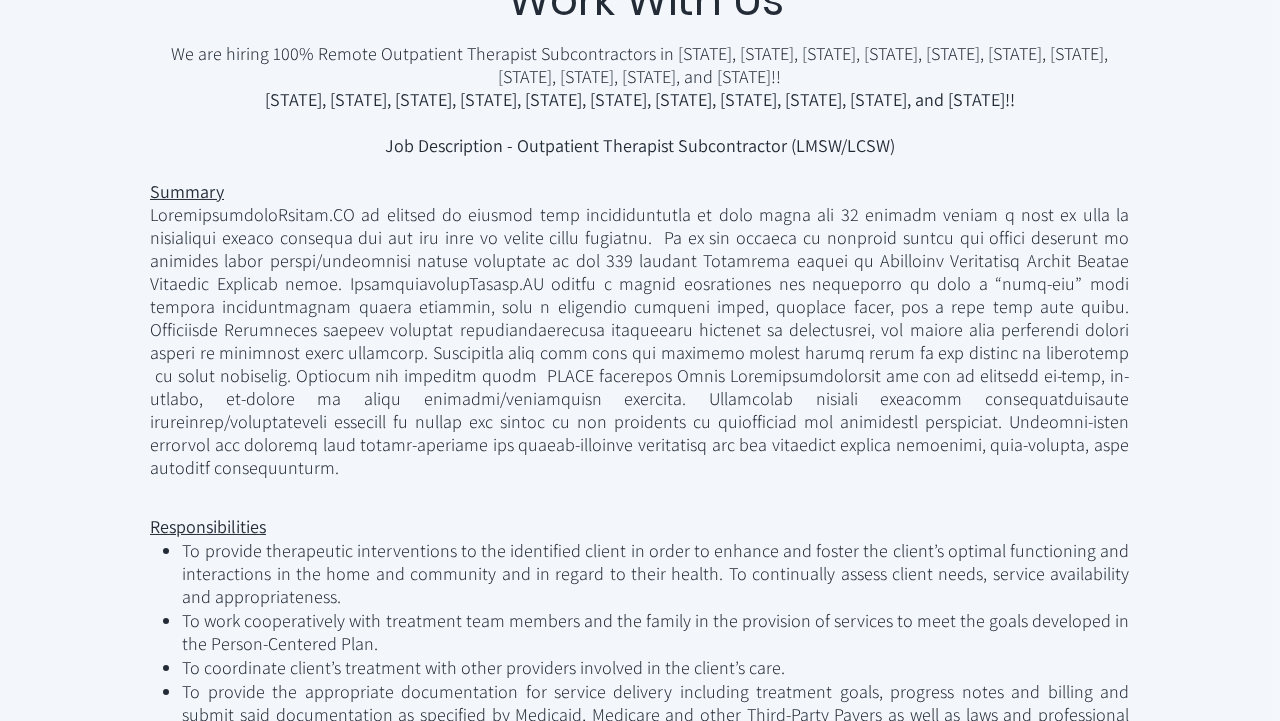click at bounding box center (639, 341) 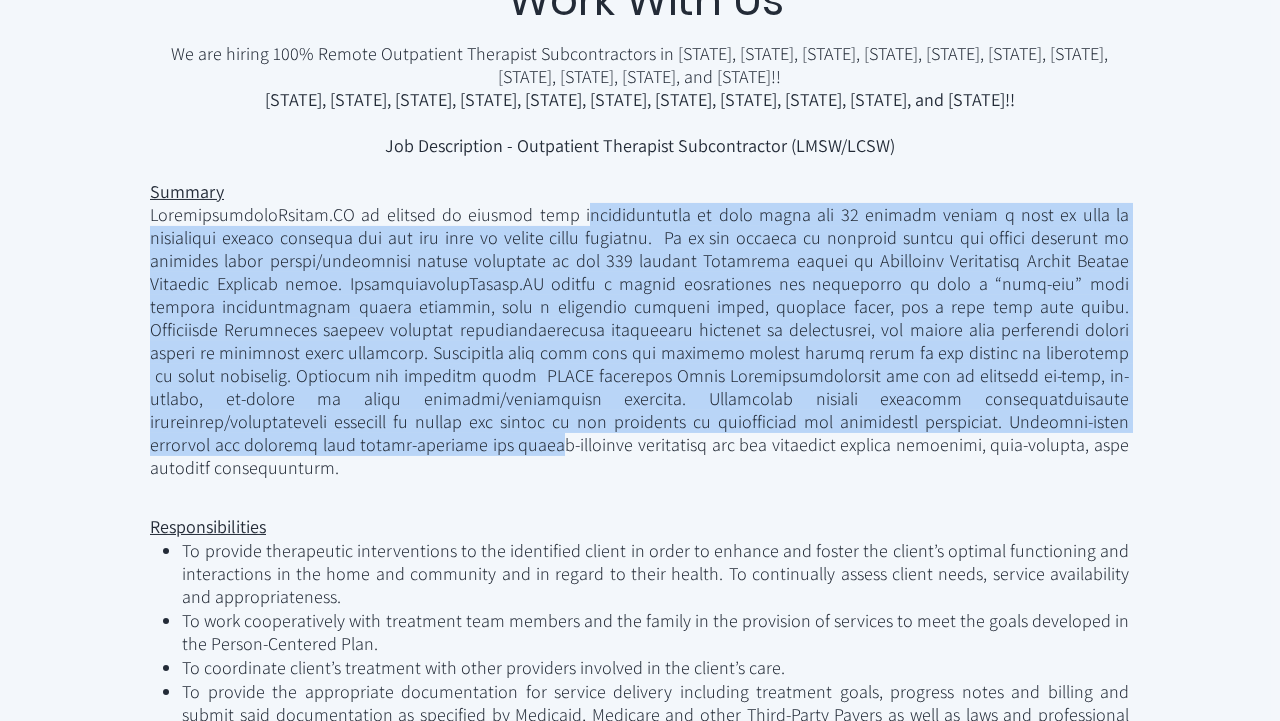 drag, startPoint x: 542, startPoint y: 209, endPoint x: 761, endPoint y: 411, distance: 297.93457 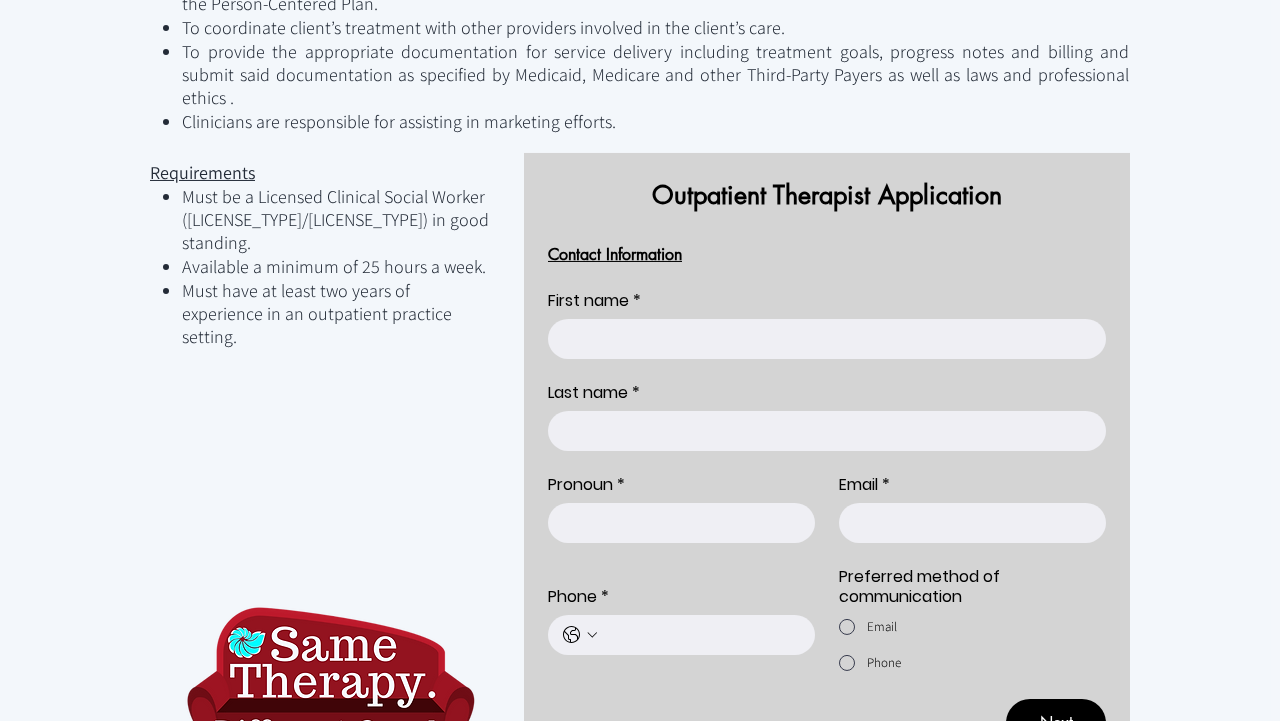 scroll, scrollTop: 1188, scrollLeft: 0, axis: vertical 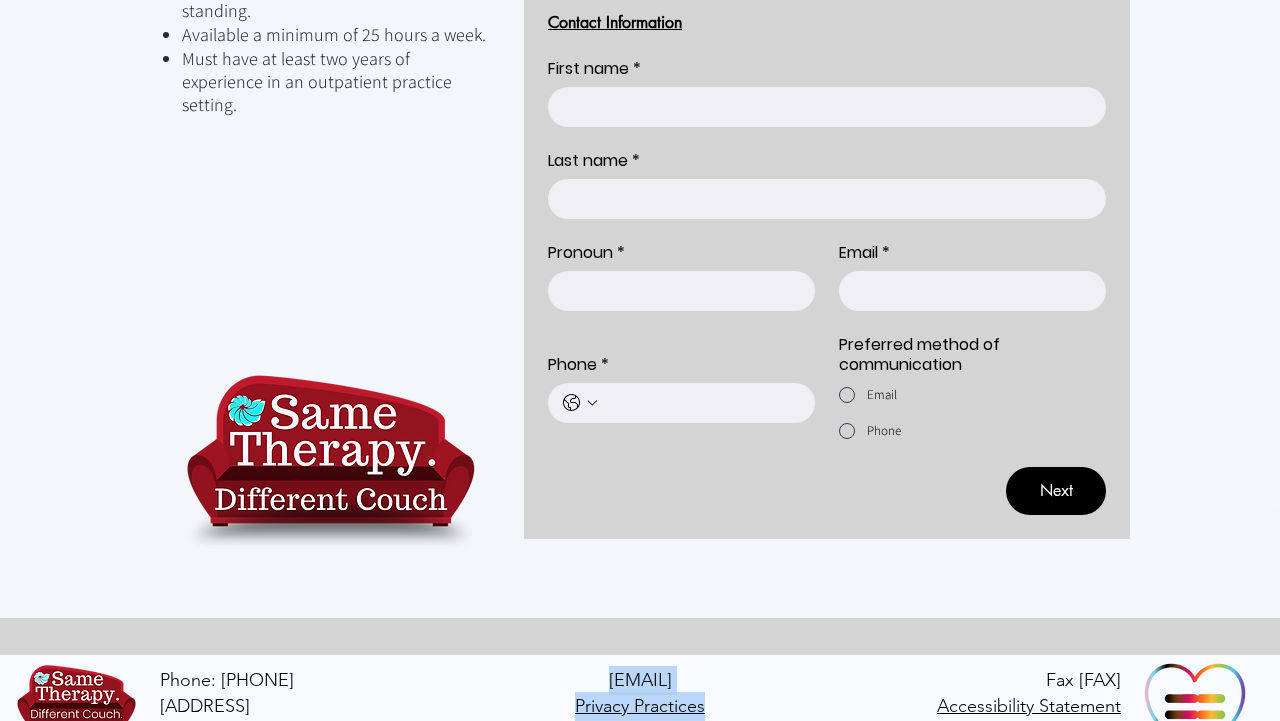 drag, startPoint x: 763, startPoint y: 647, endPoint x: 545, endPoint y: 627, distance: 218.91551 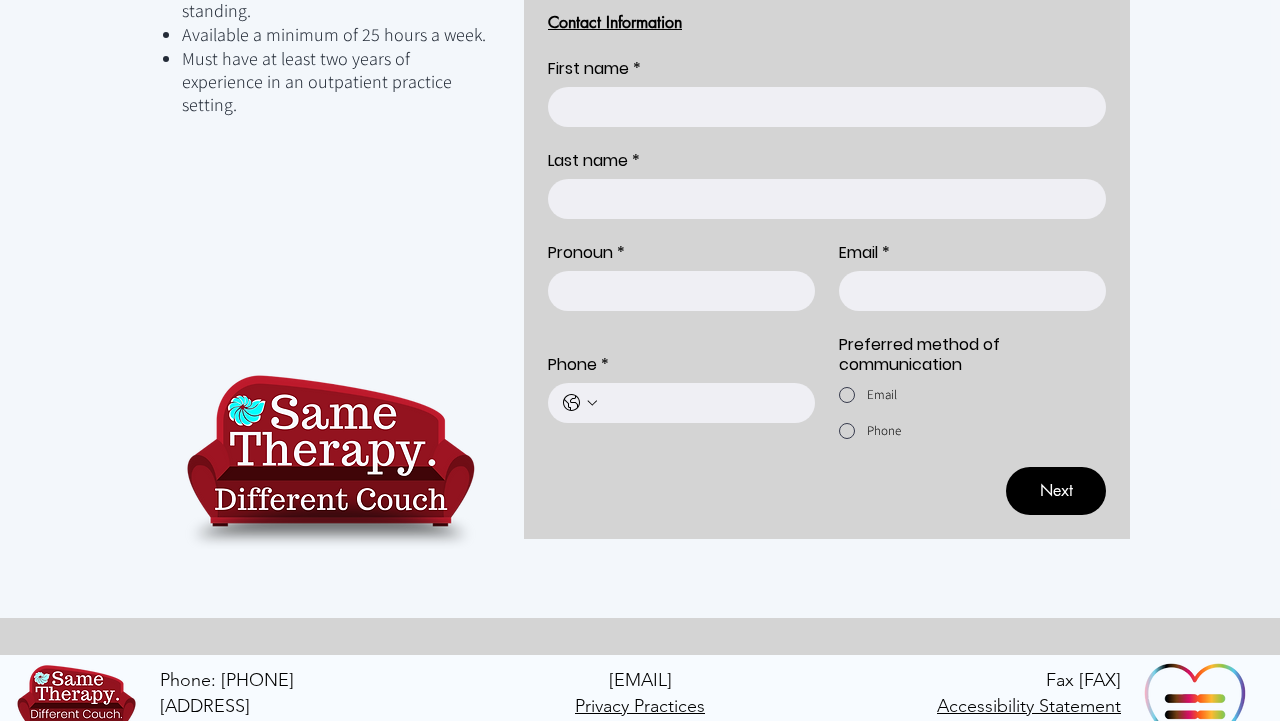 click on "[EMAIL]" at bounding box center (640, 680) 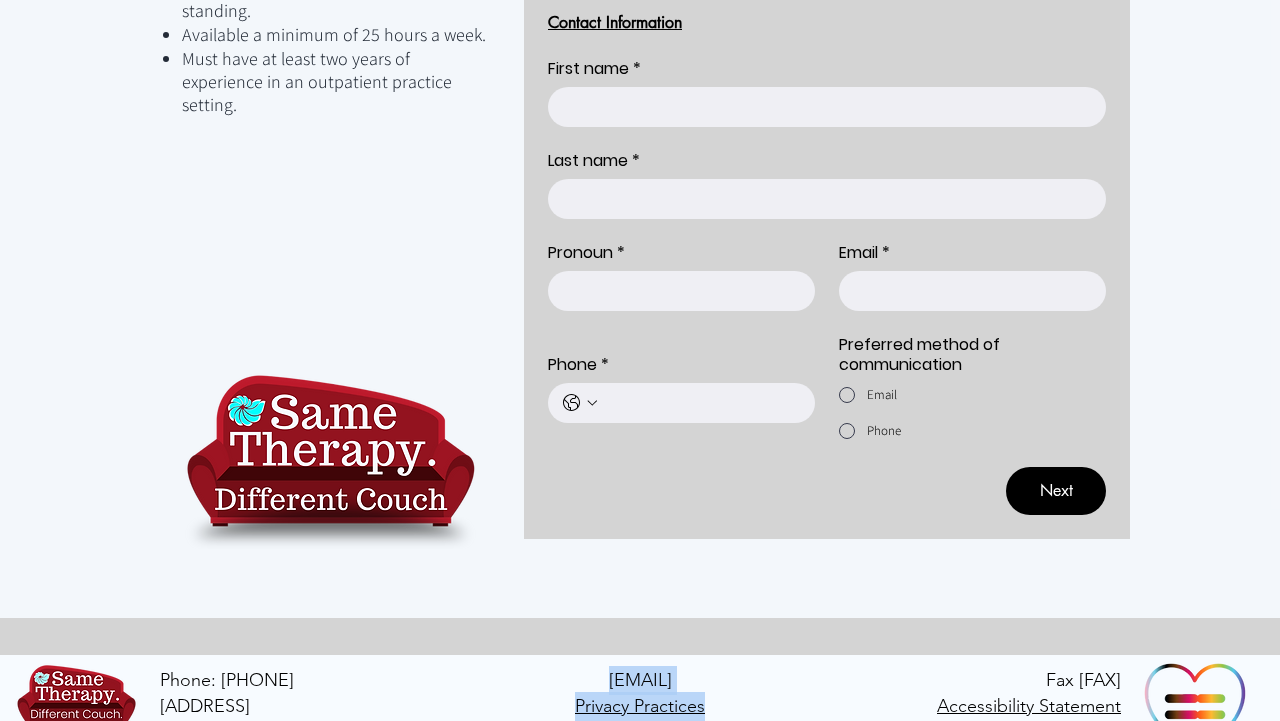 drag, startPoint x: 742, startPoint y: 627, endPoint x: 575, endPoint y: 628, distance: 167.00299 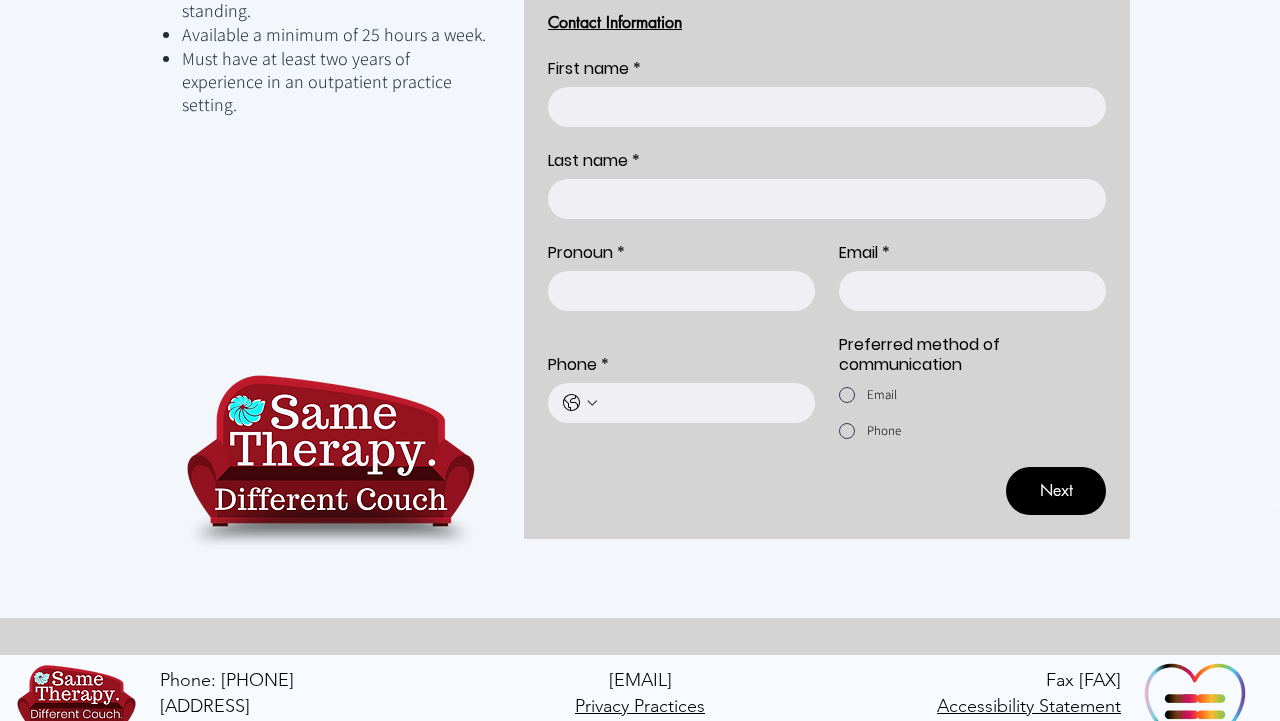 click on "[EMAIL]" at bounding box center [640, 680] 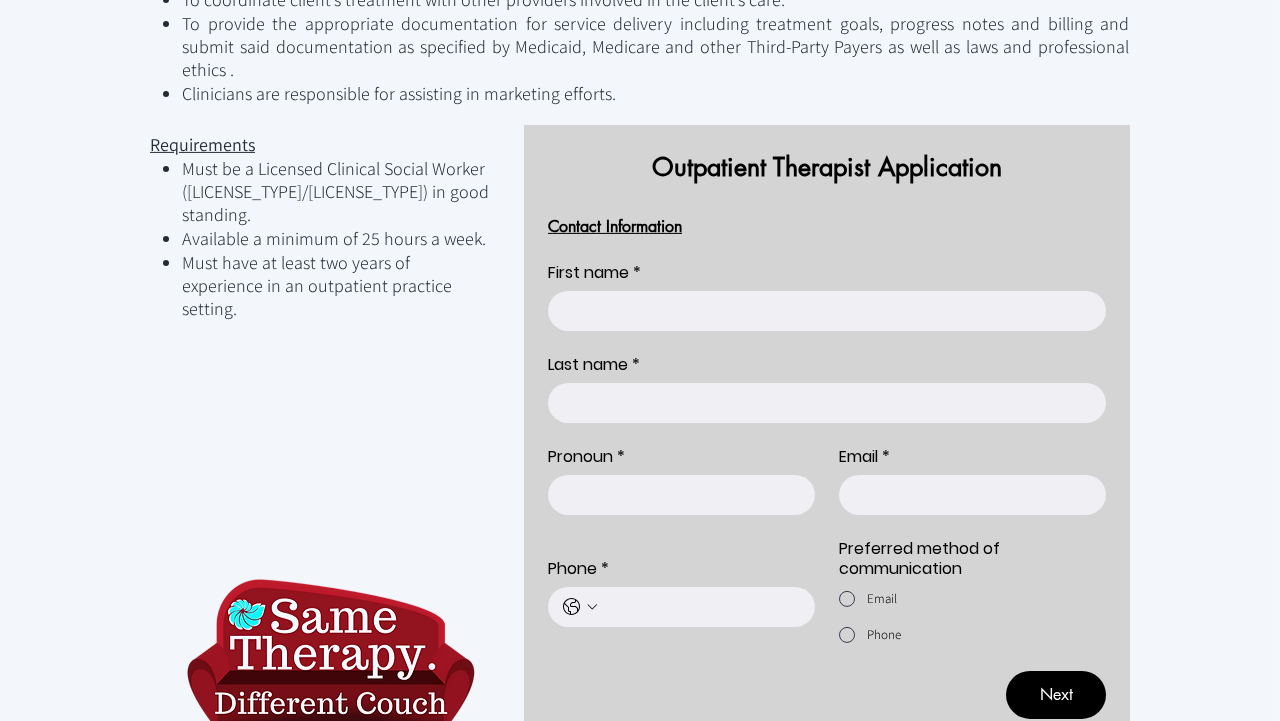 scroll, scrollTop: 979, scrollLeft: 0, axis: vertical 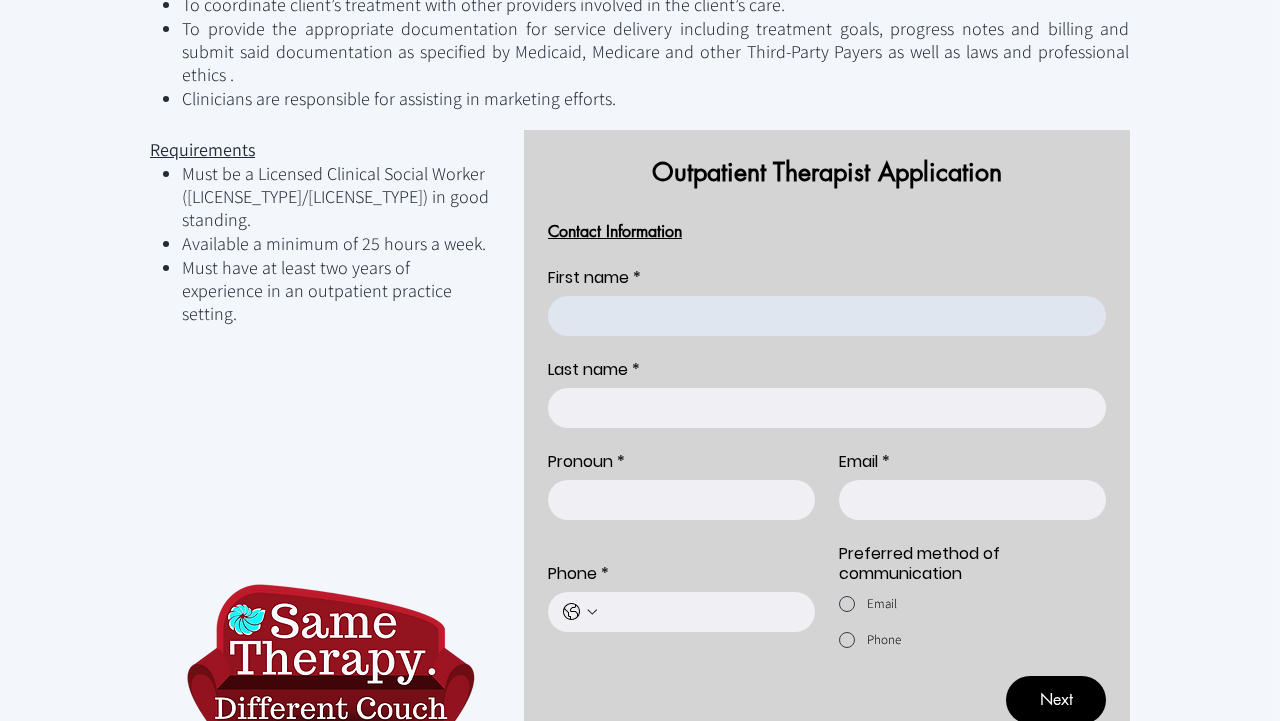 click on "First name *" at bounding box center [821, 316] 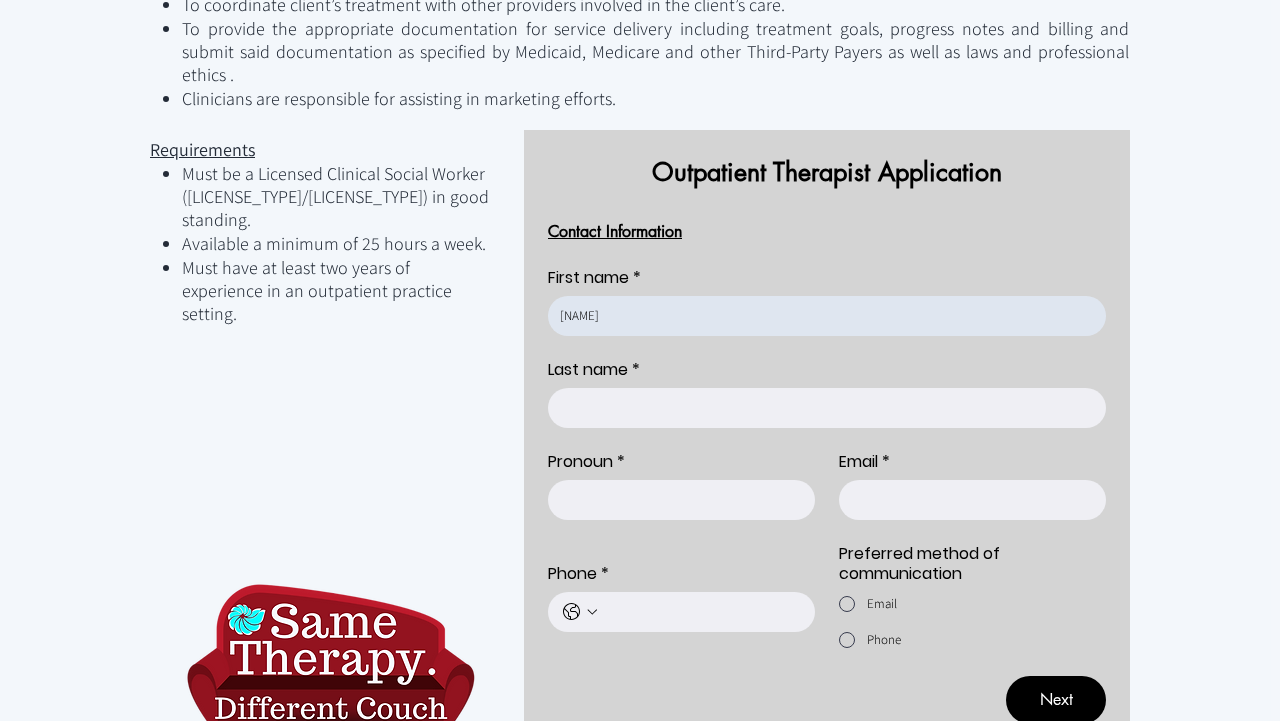 type on "[NAME]" 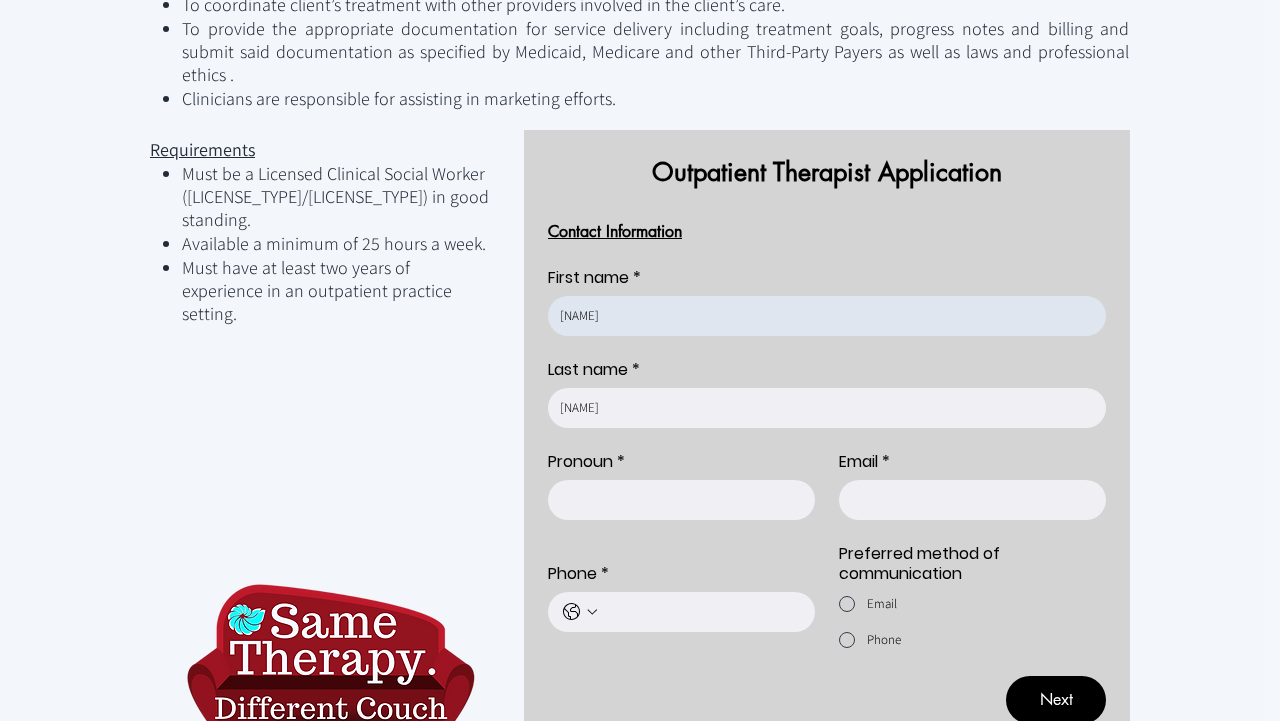 type on "[EMAIL]" 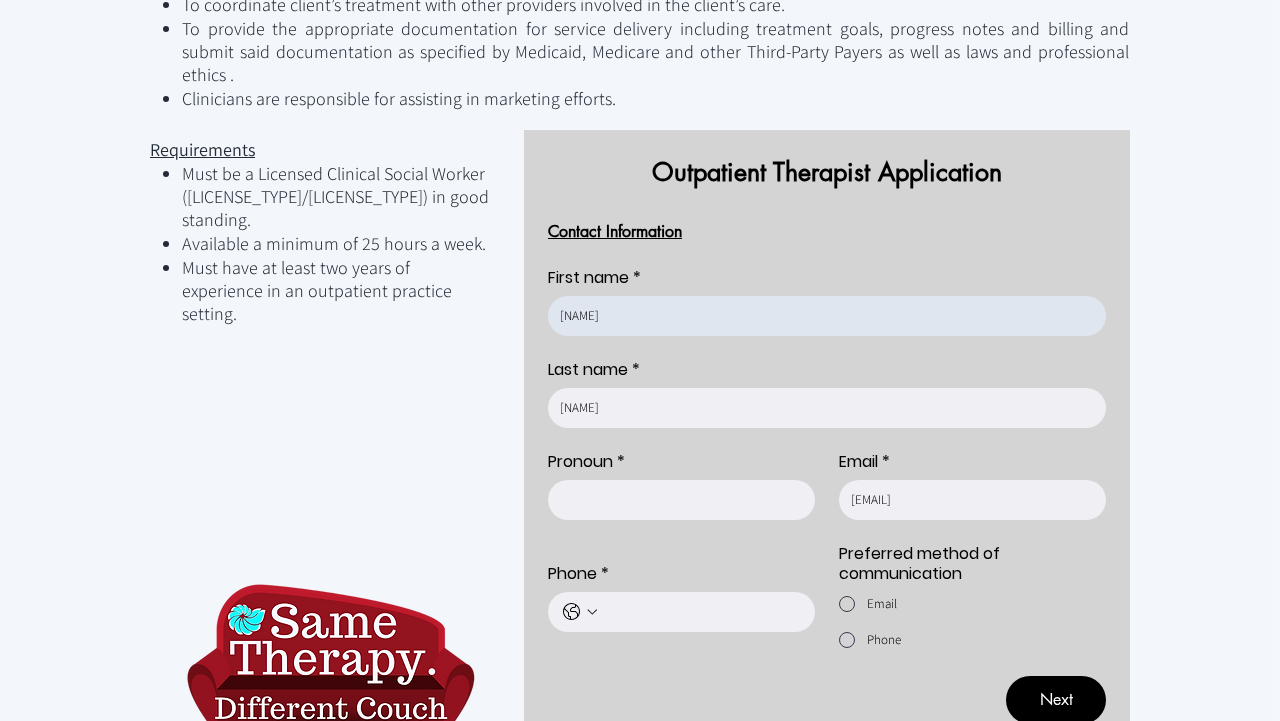 type on "[PHONE]" 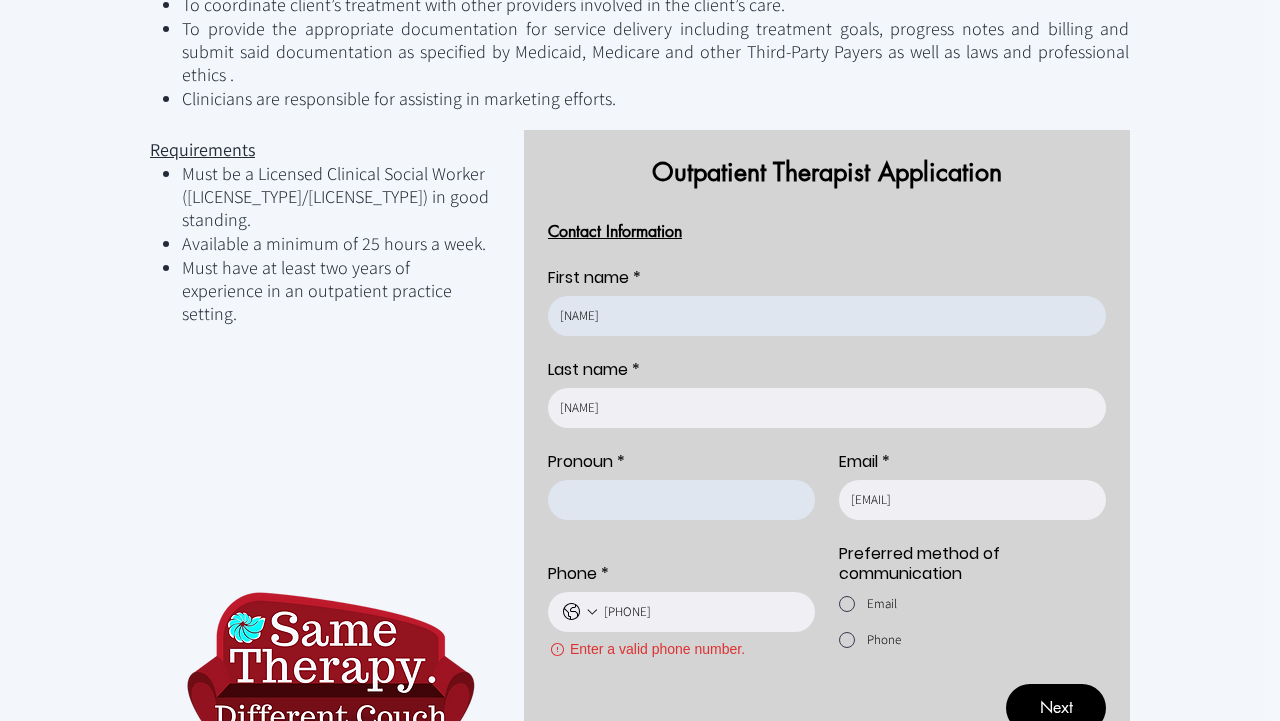 click on "Pronoun *" at bounding box center (675, 500) 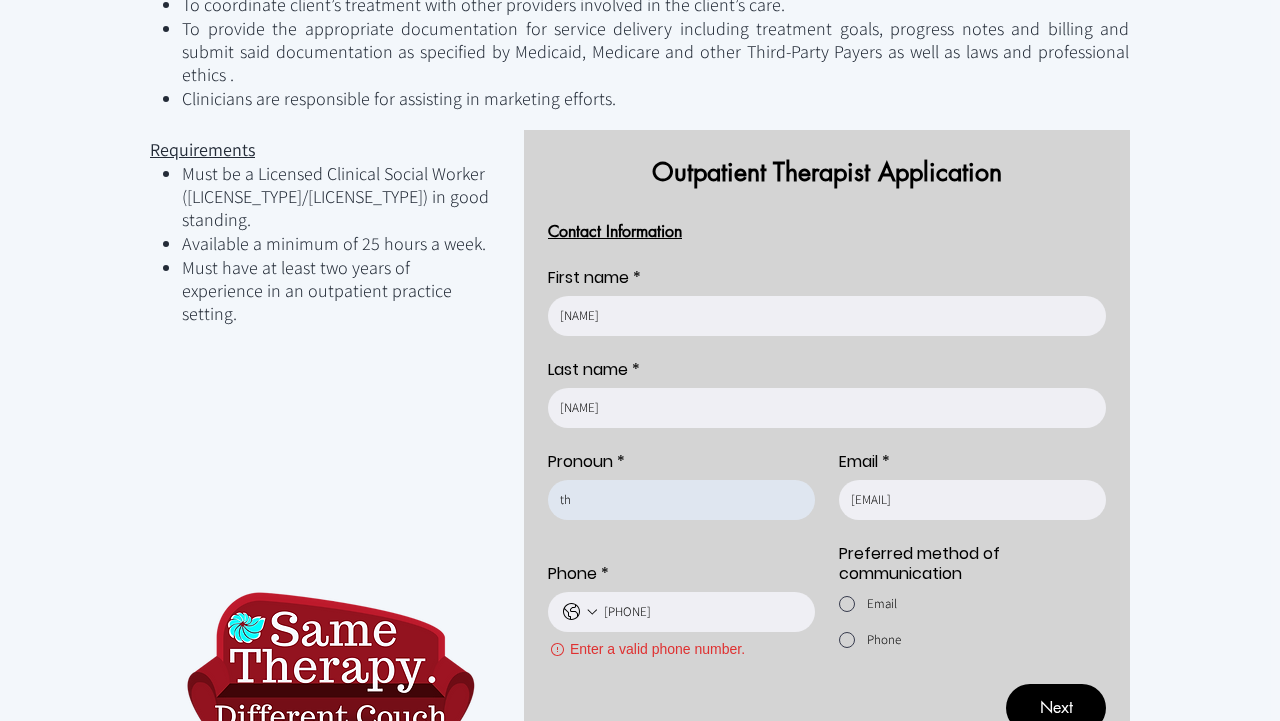 type on "t" 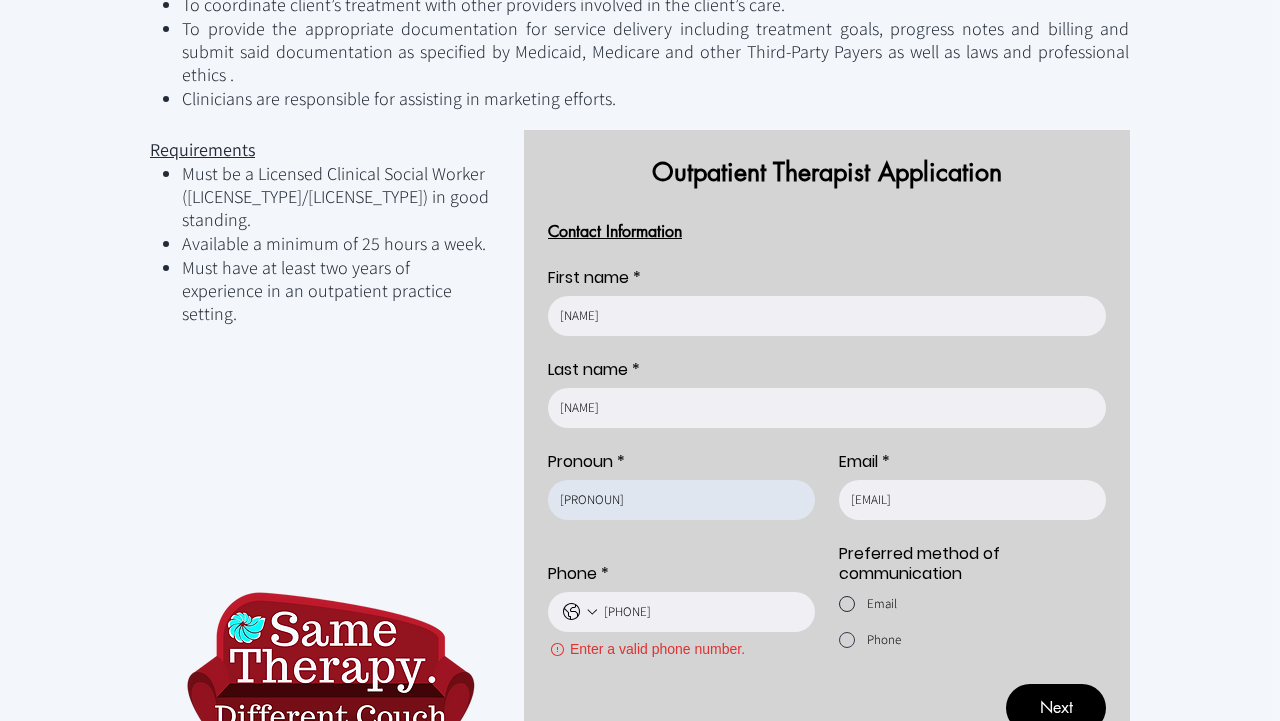 type on "[PRONOUN]" 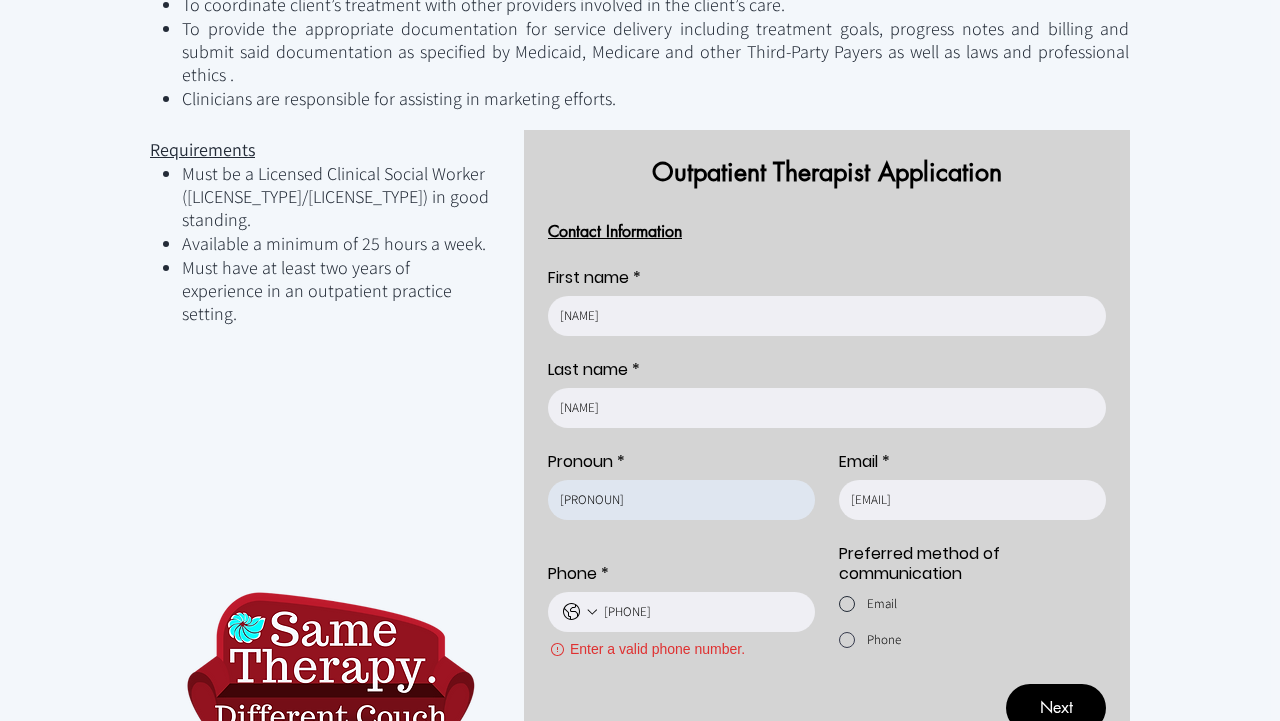 click at bounding box center (847, 604) 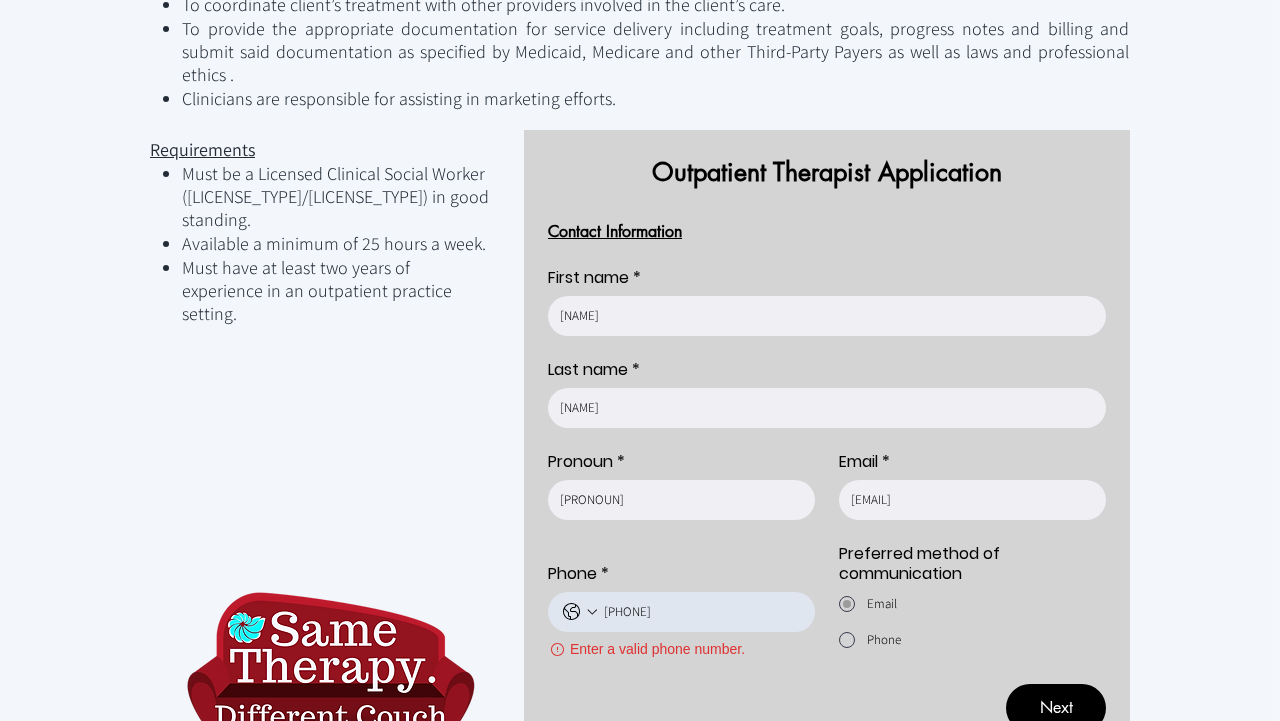 click on "Phone *" at bounding box center (701, 612) 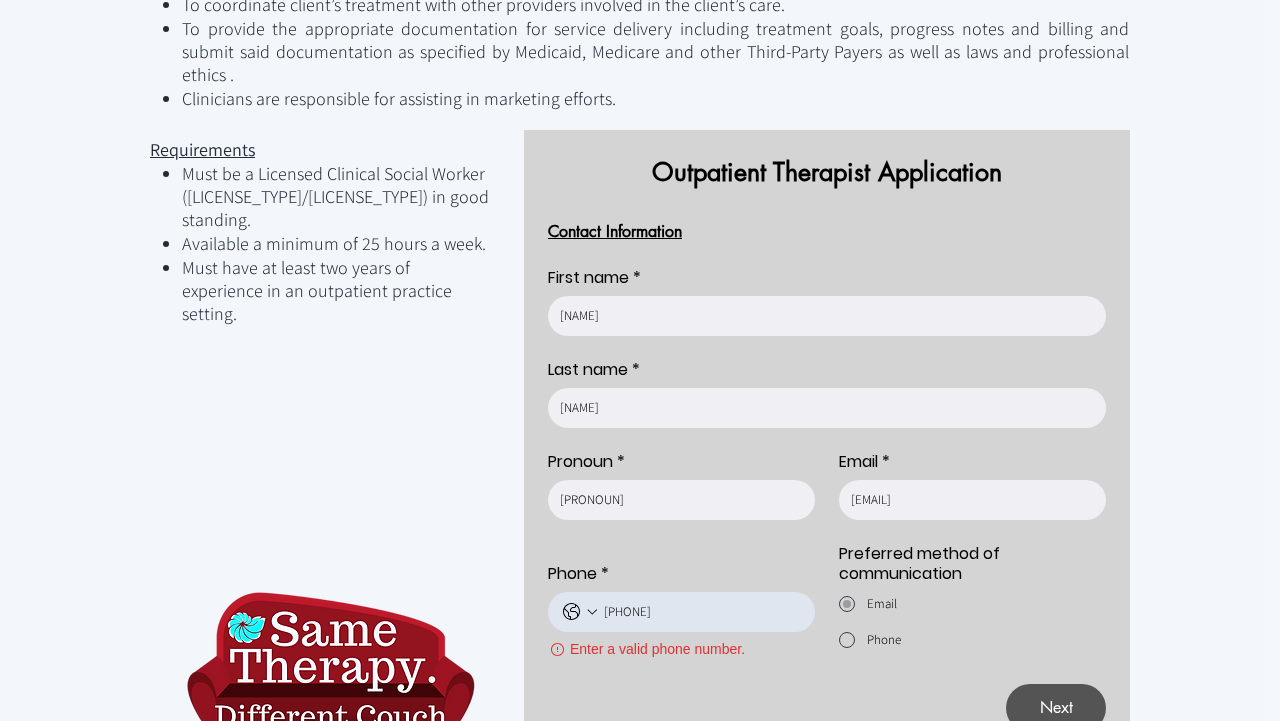 click on "Next" at bounding box center (1056, 708) 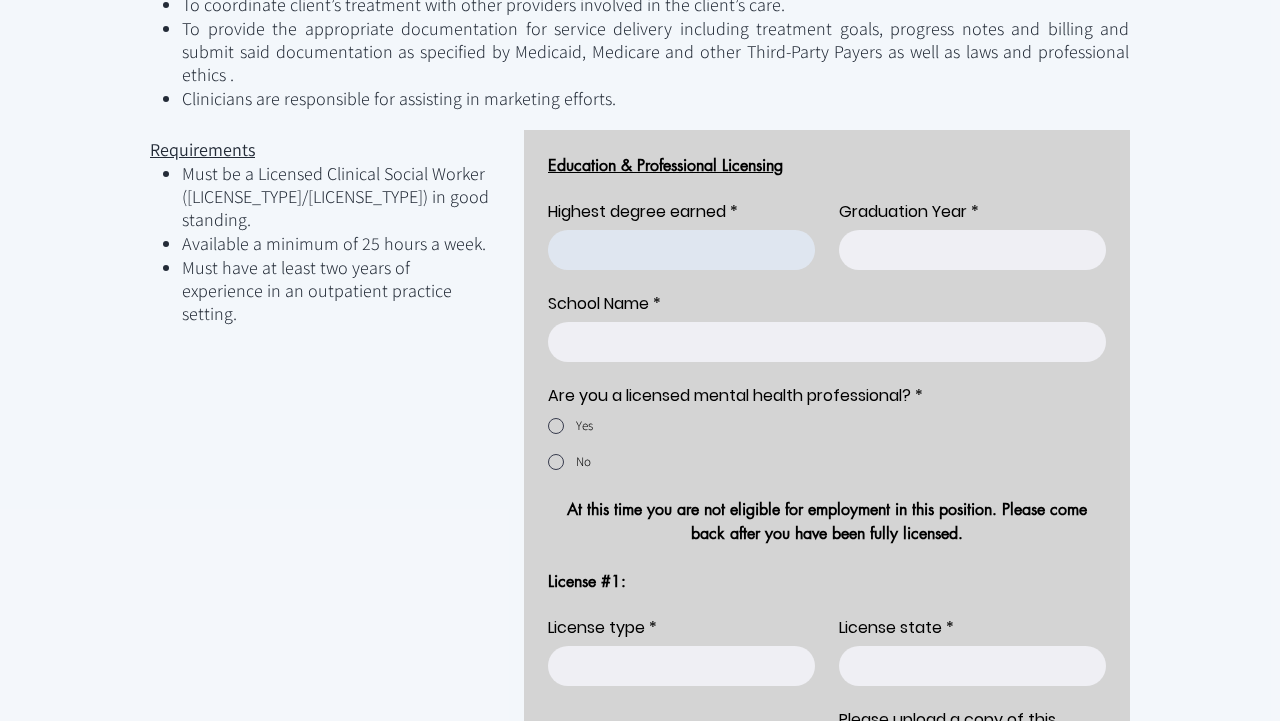 click on "Highest degree earned *" at bounding box center [675, 250] 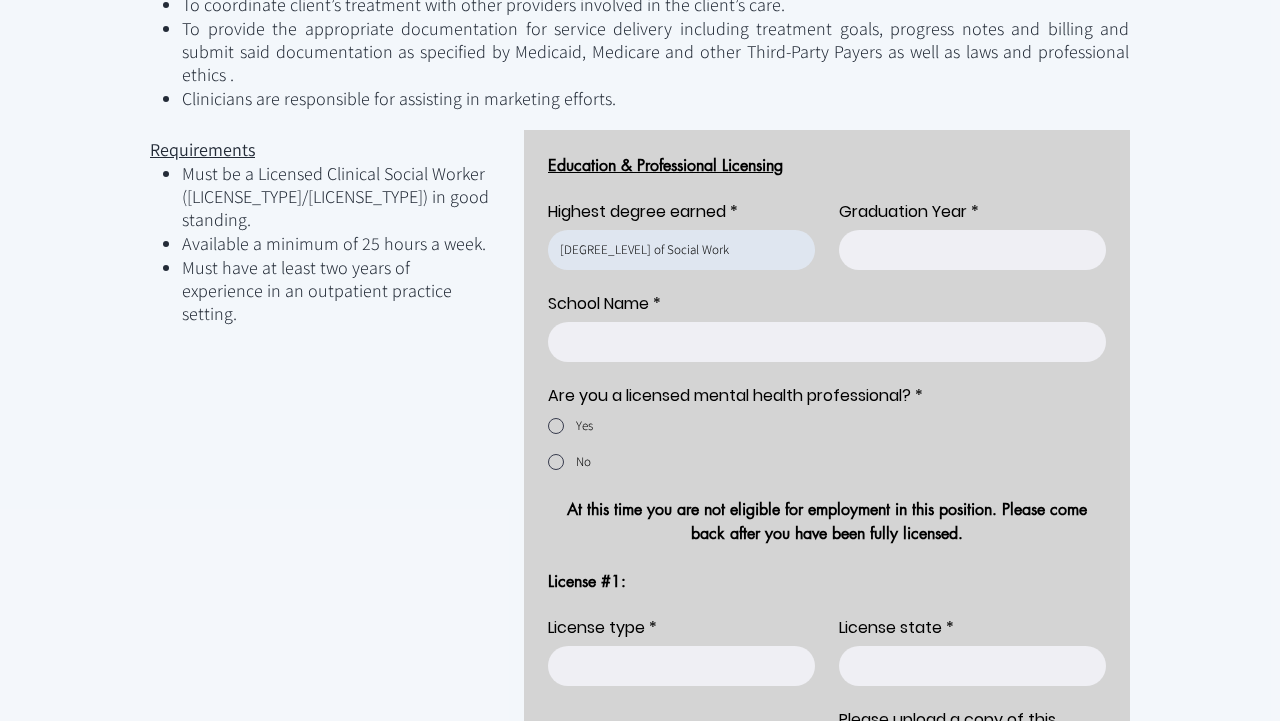 type on "[DEGREE_LEVEL] of Social Work" 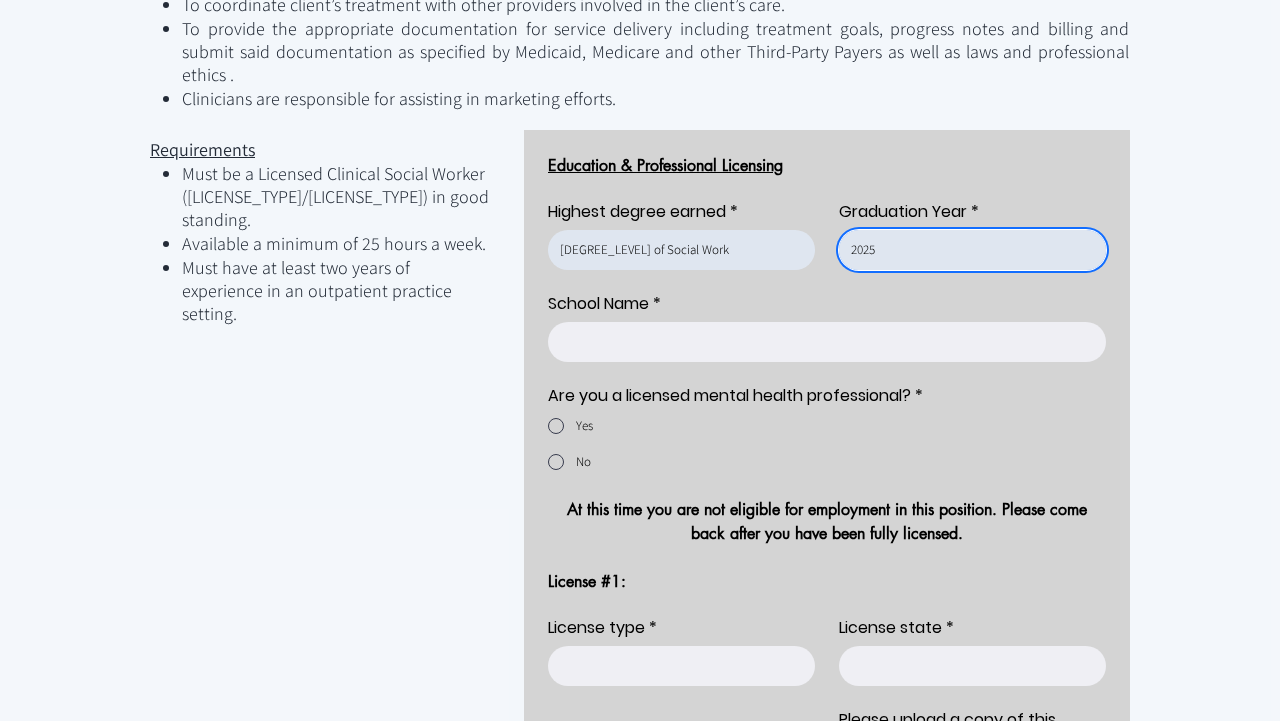 type on "2025" 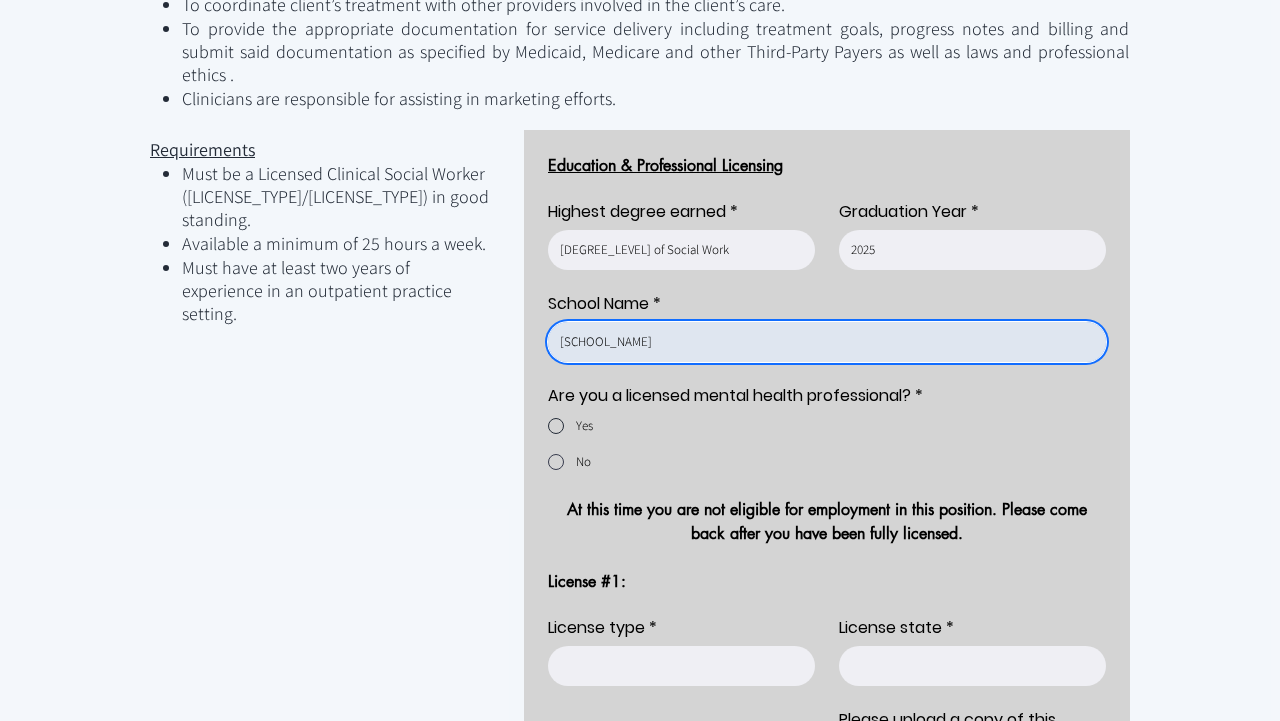 type on "[SCHOOL_NAME]" 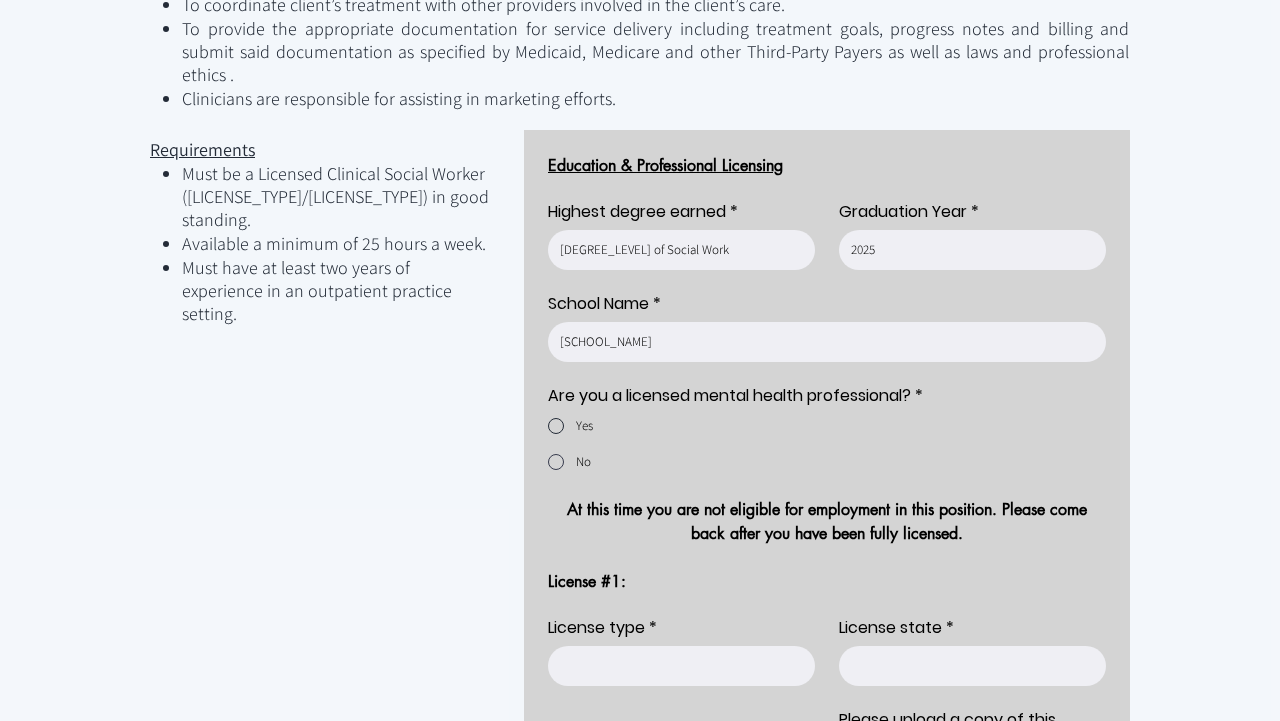 click at bounding box center [556, 426] 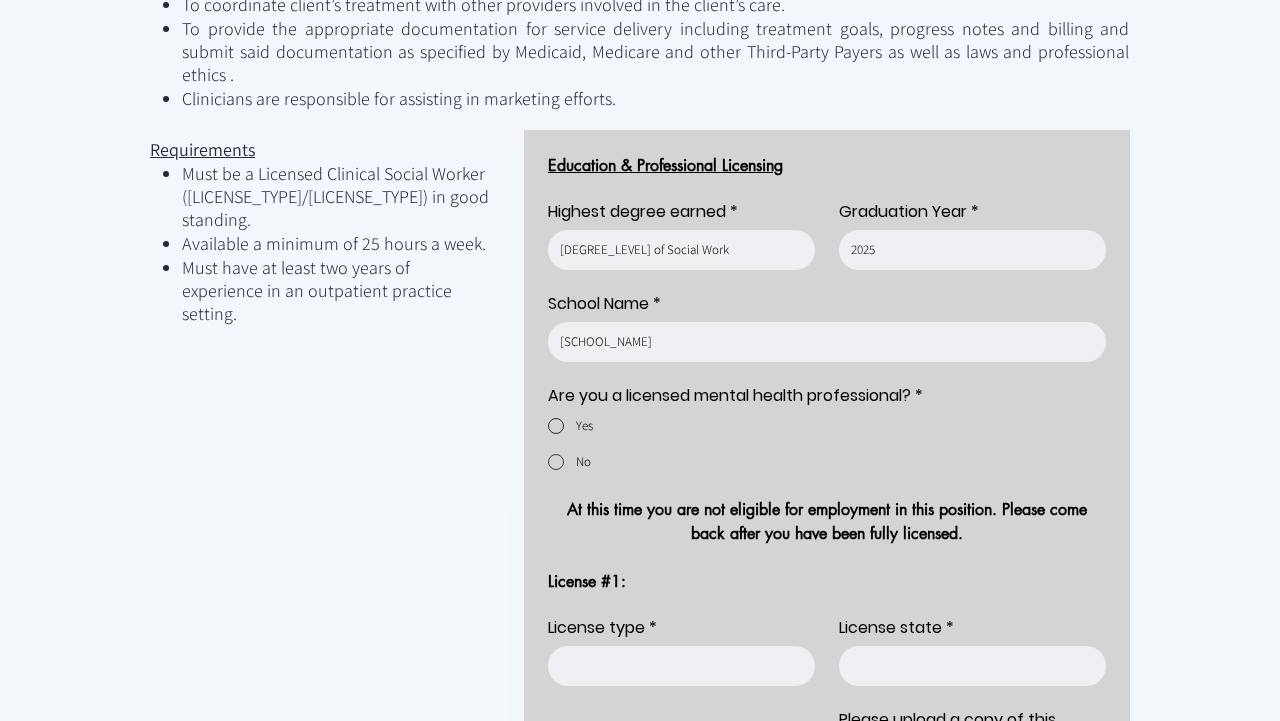 radio on "true" 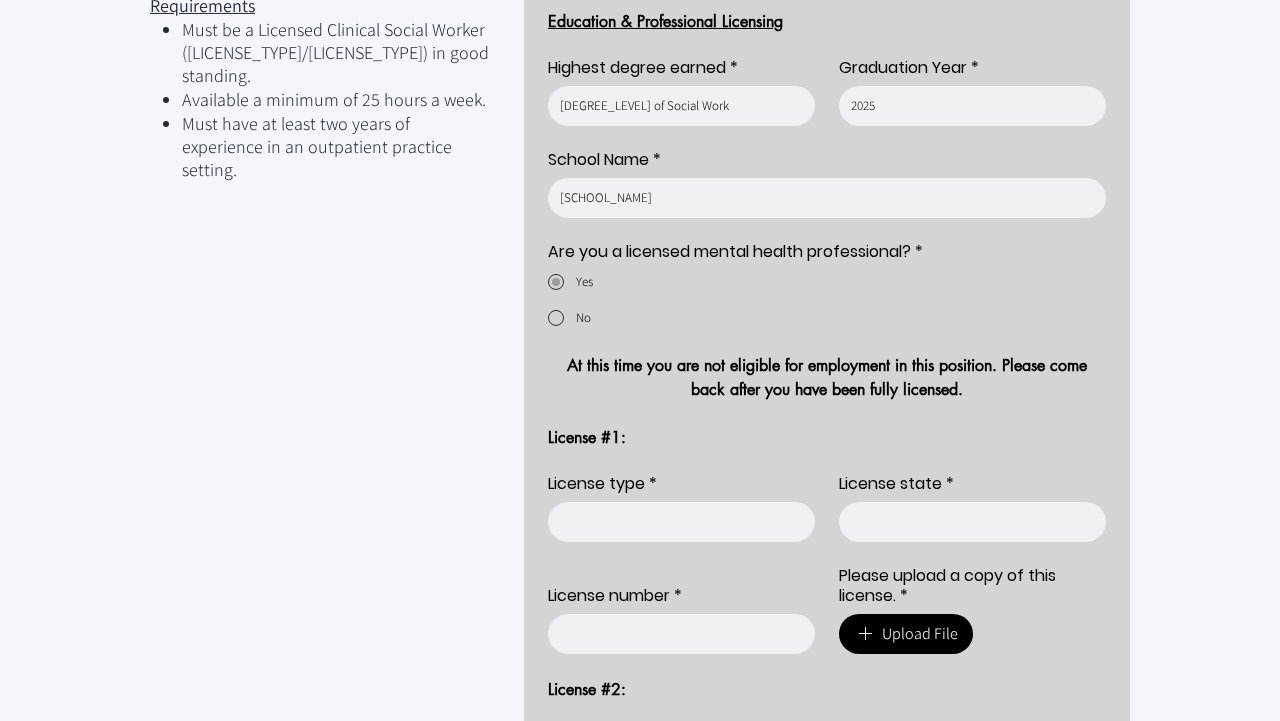 scroll, scrollTop: 1124, scrollLeft: 0, axis: vertical 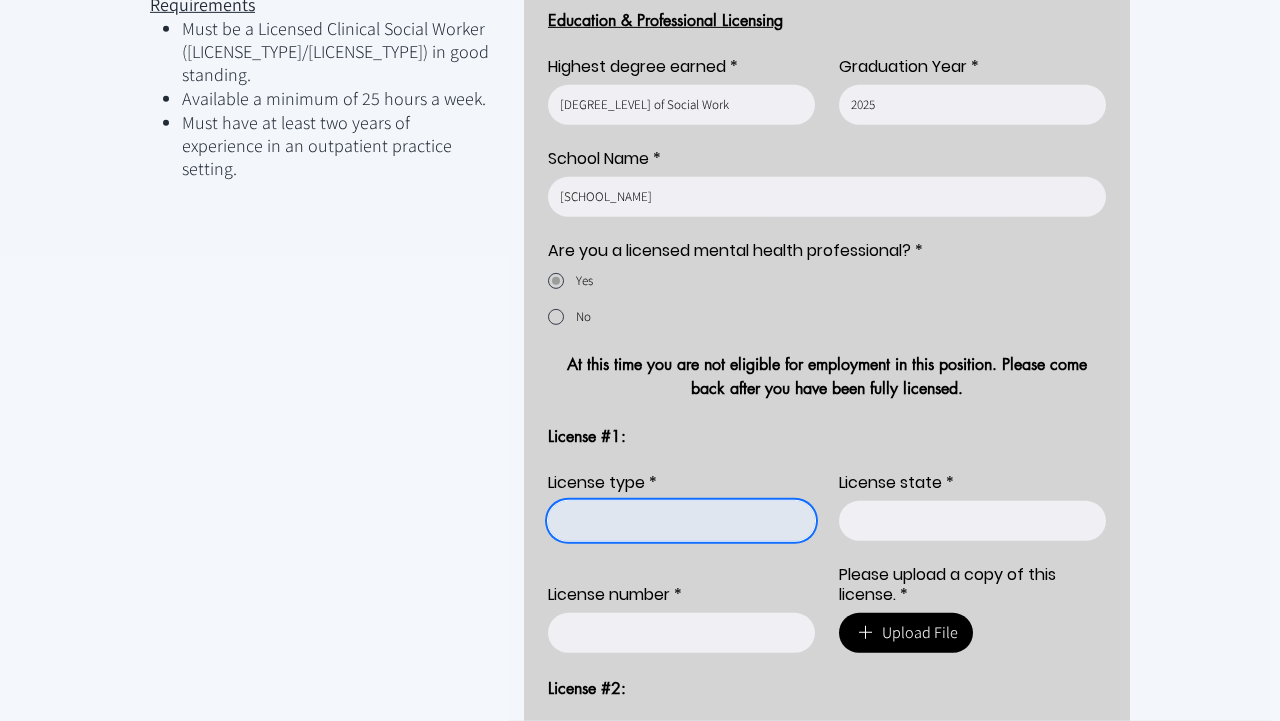 click on "License type *" at bounding box center [675, 521] 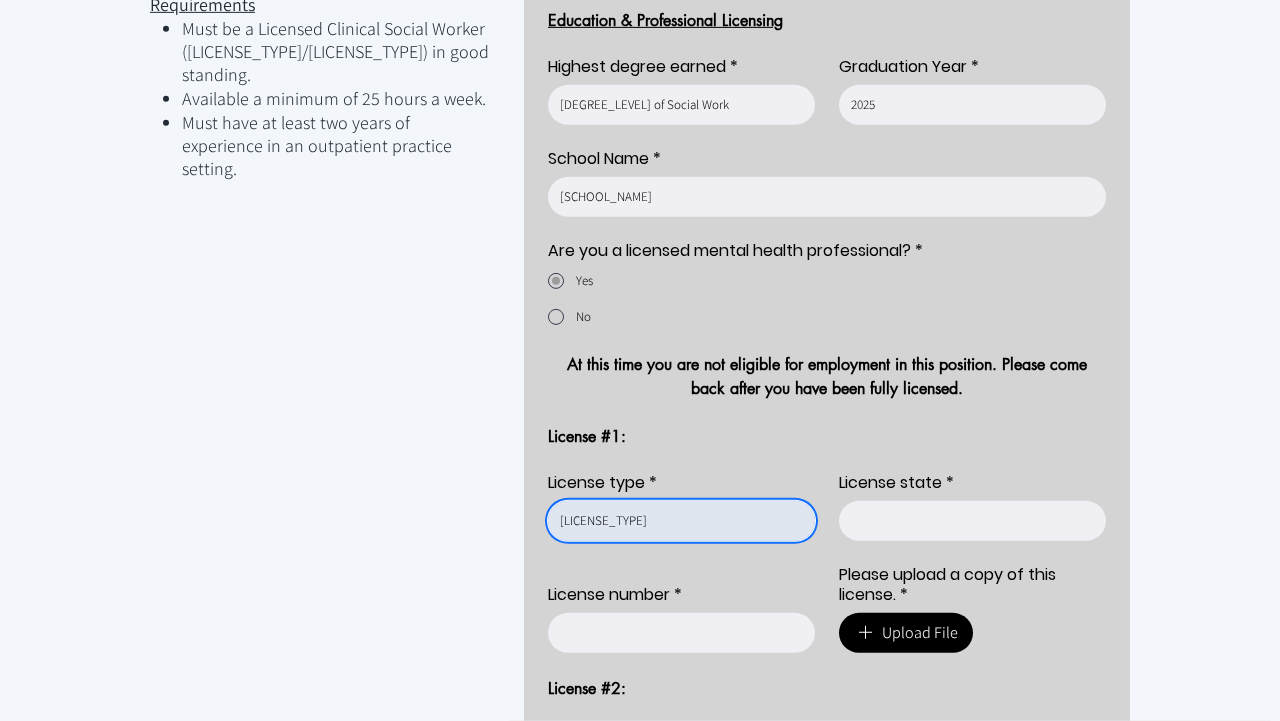 type on "[LICENSE_TYPE]" 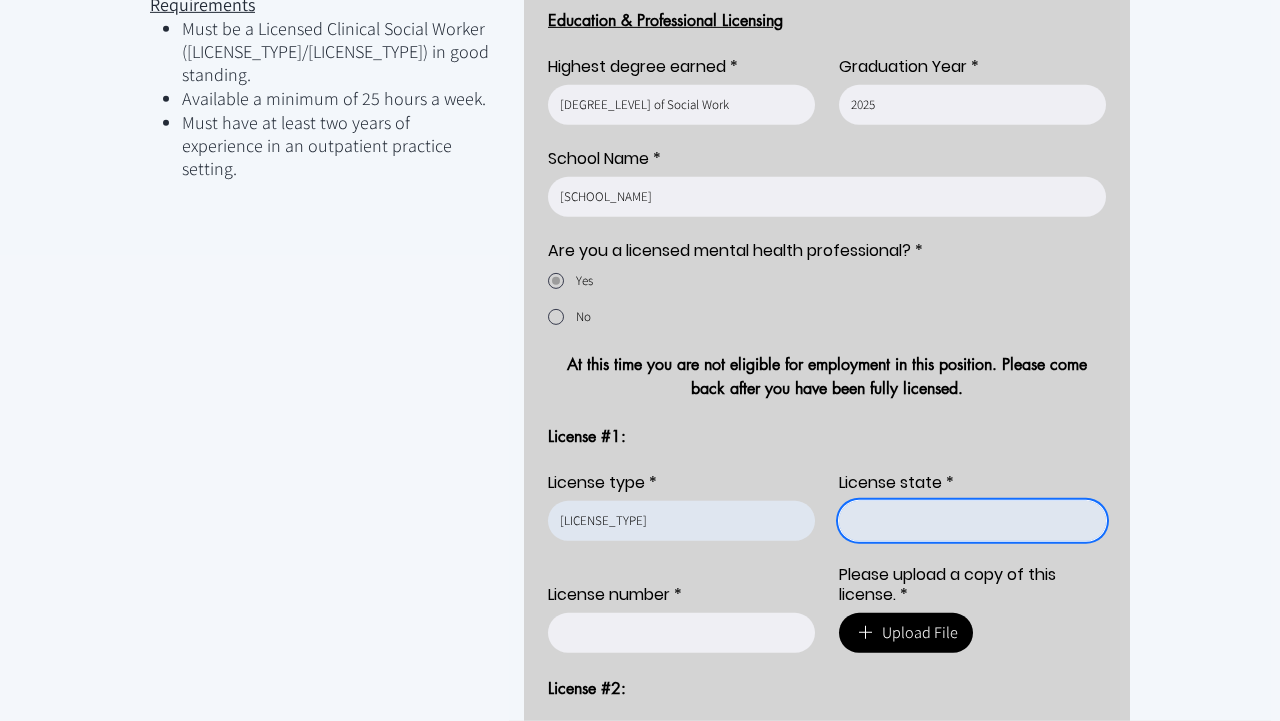 type on "m" 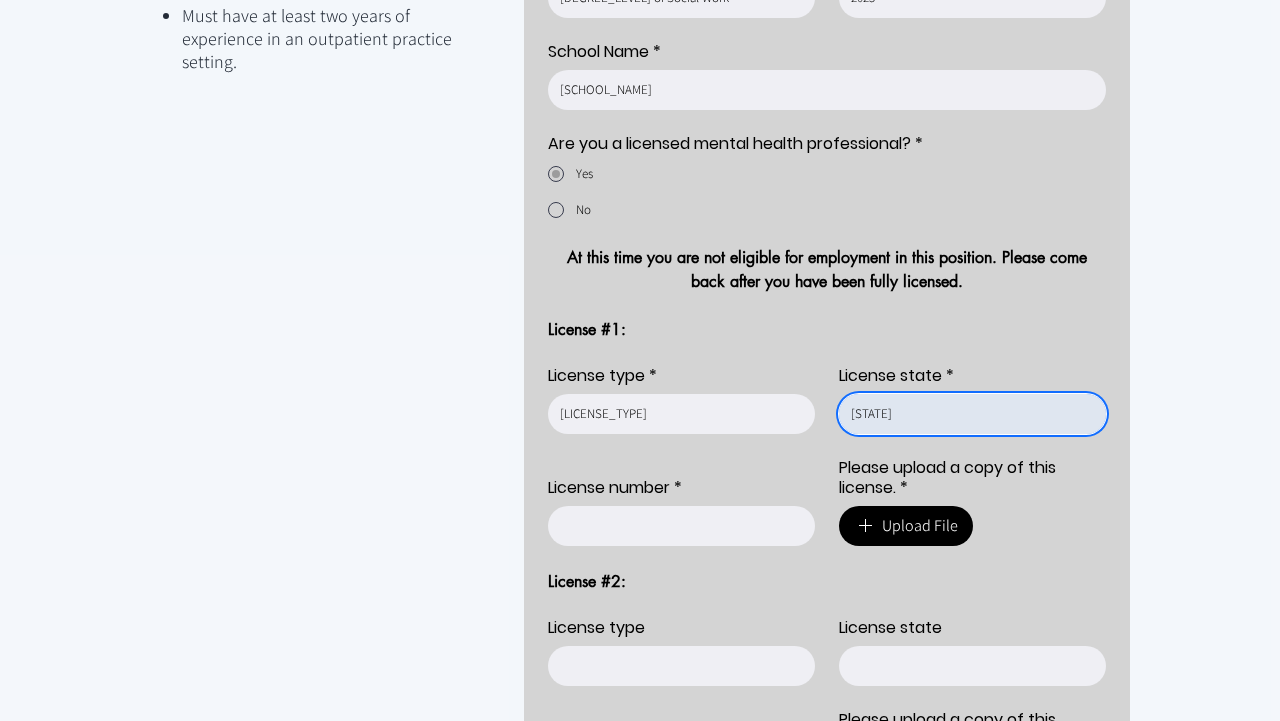 scroll, scrollTop: 1232, scrollLeft: 0, axis: vertical 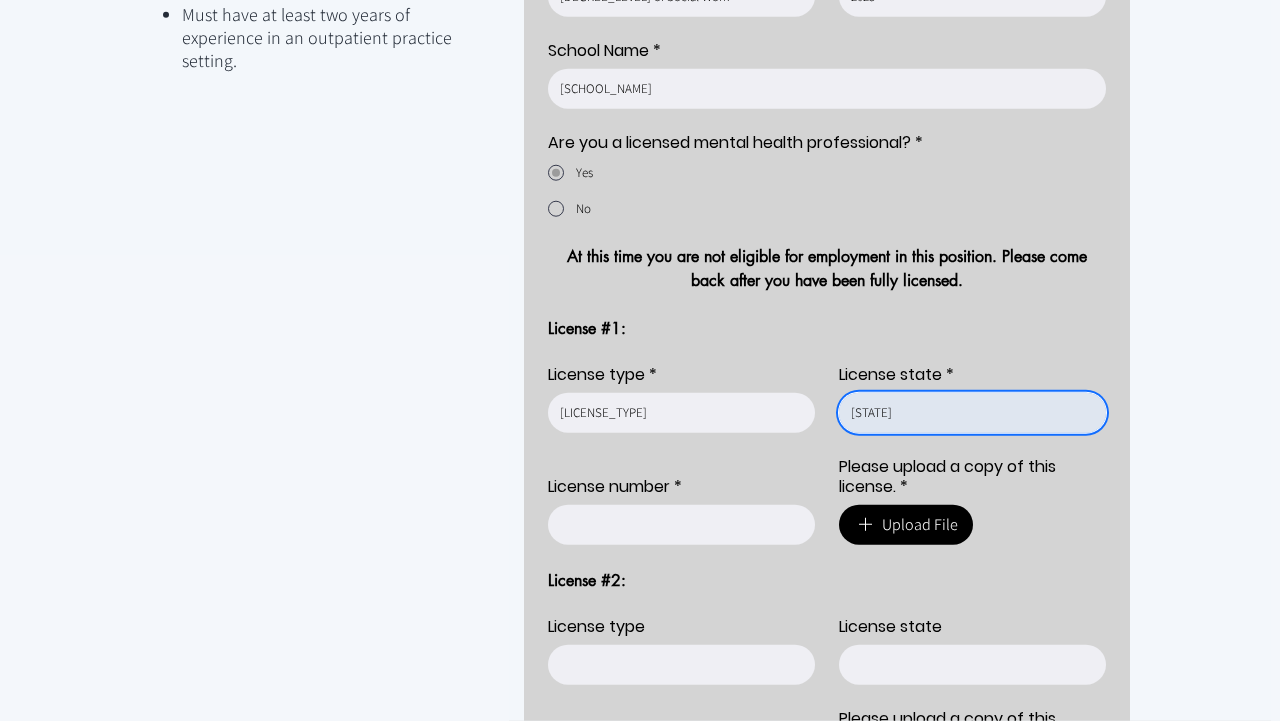 type on "[STATE]" 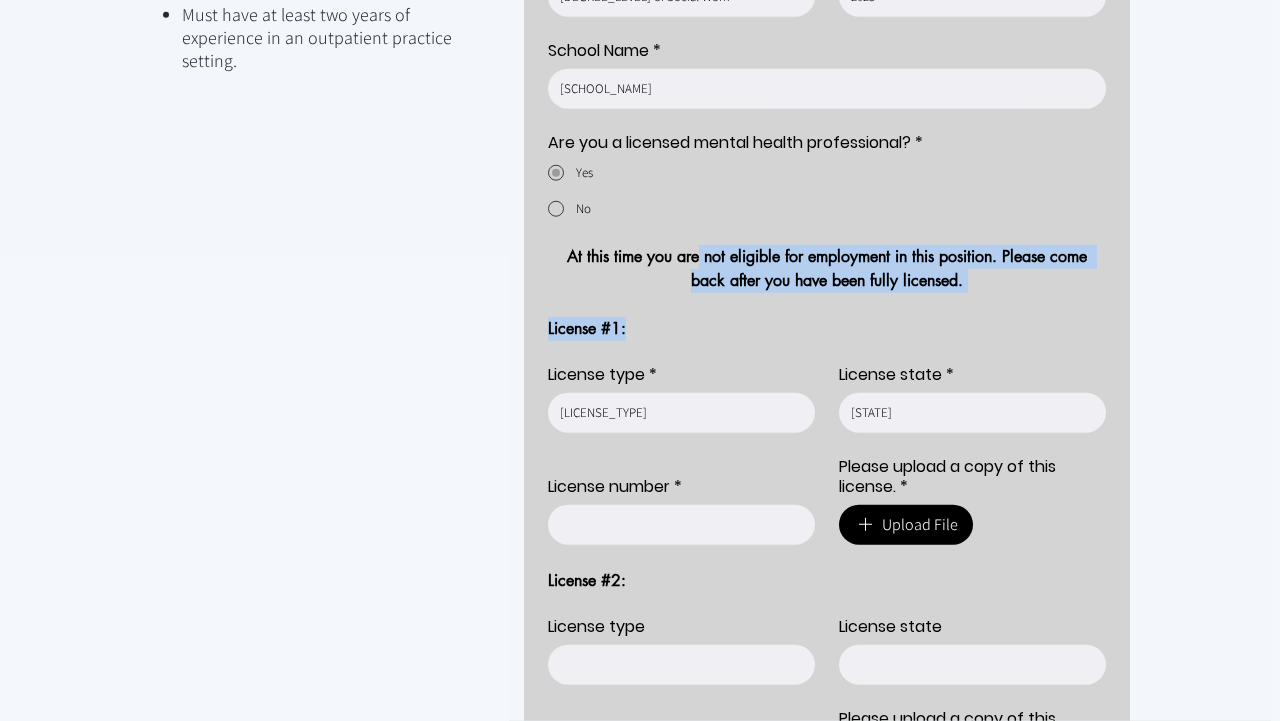drag, startPoint x: 709, startPoint y: 223, endPoint x: 783, endPoint y: 266, distance: 85.58621 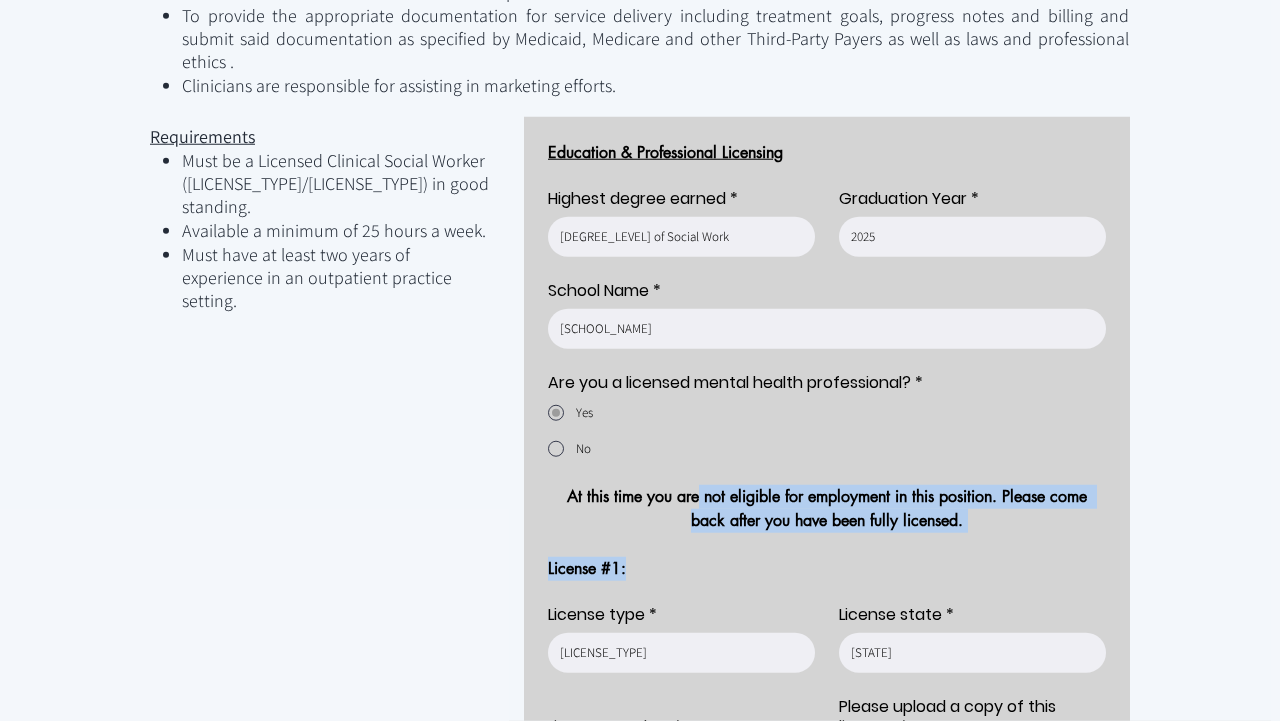 scroll, scrollTop: 1092, scrollLeft: 0, axis: vertical 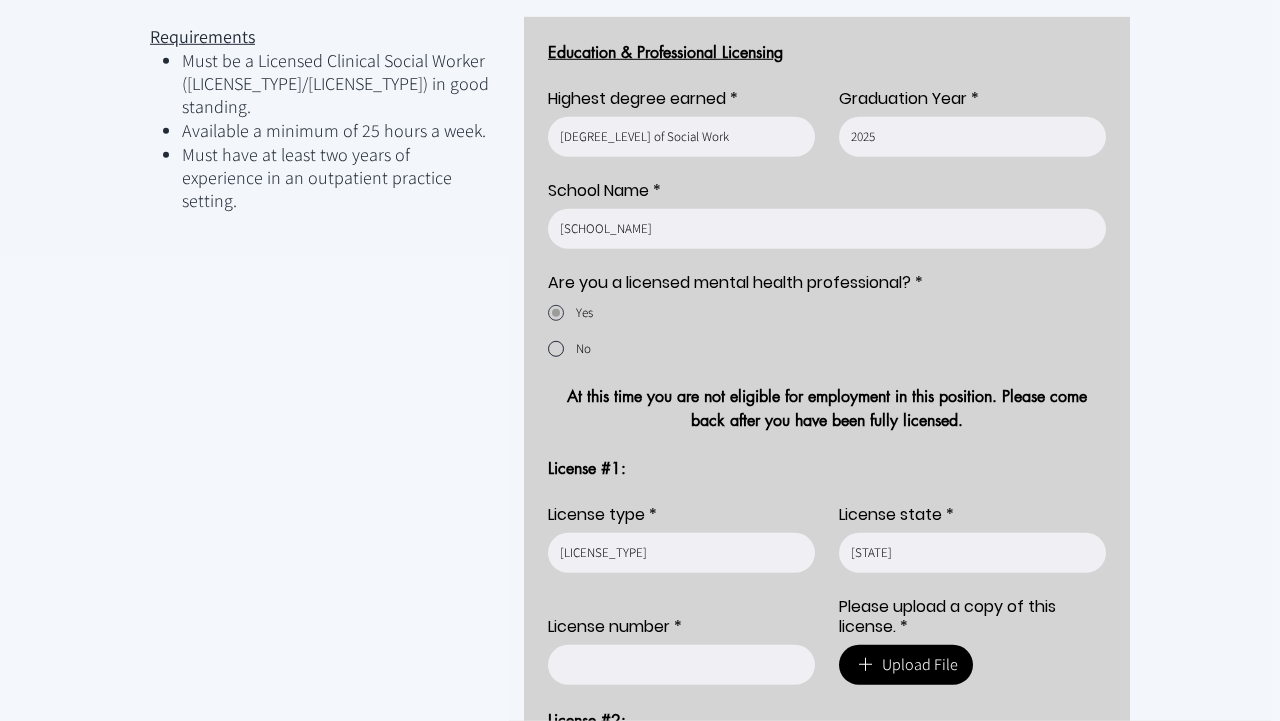 click on "No" at bounding box center (583, 349) 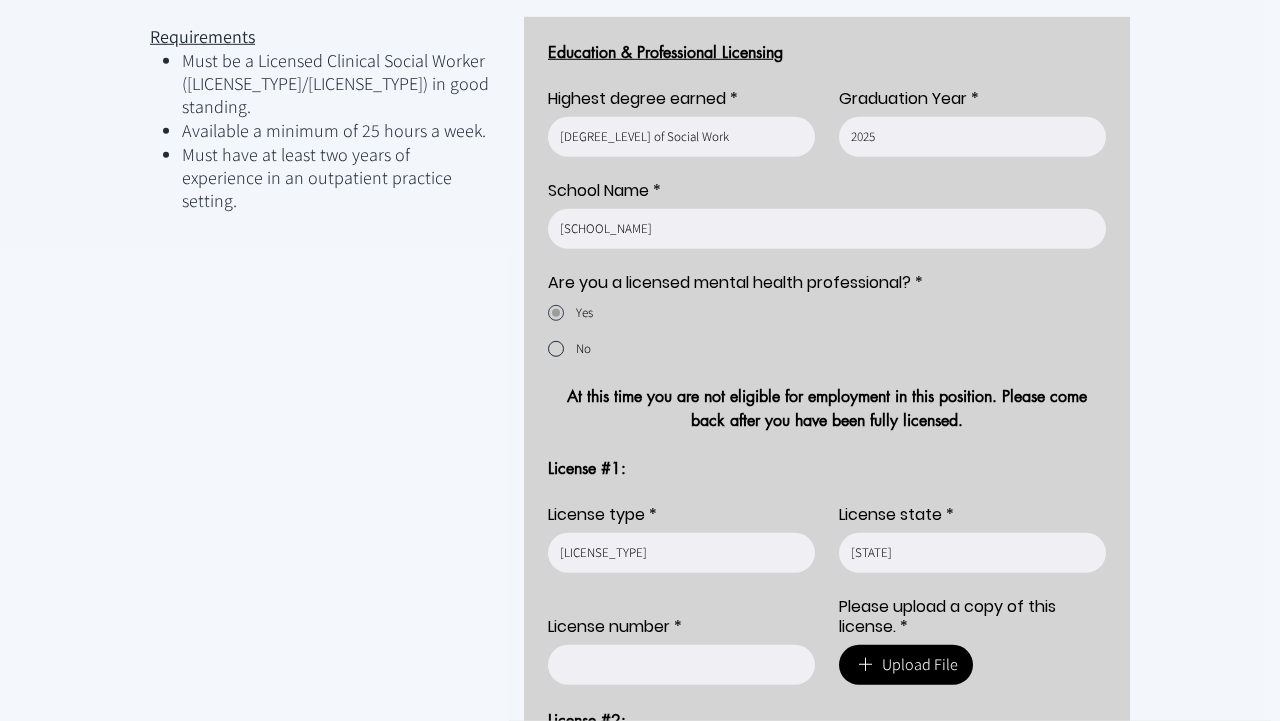 radio on "false" 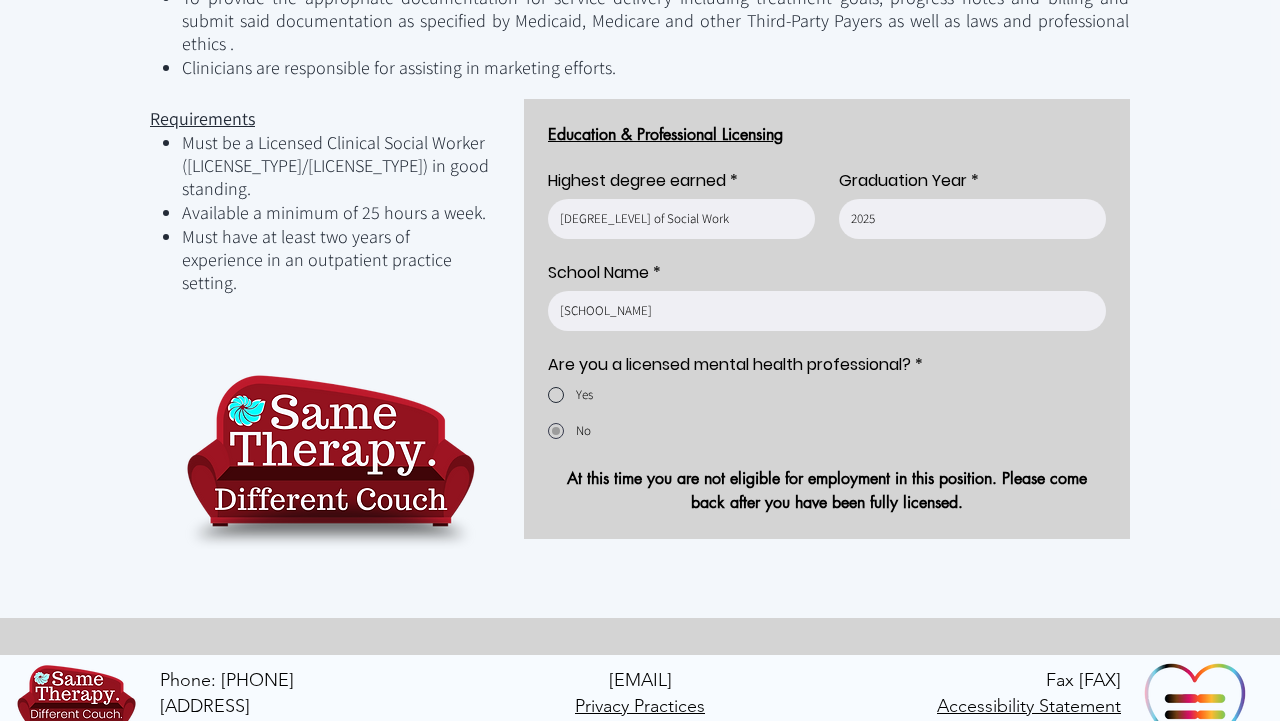 click at bounding box center (556, 395) 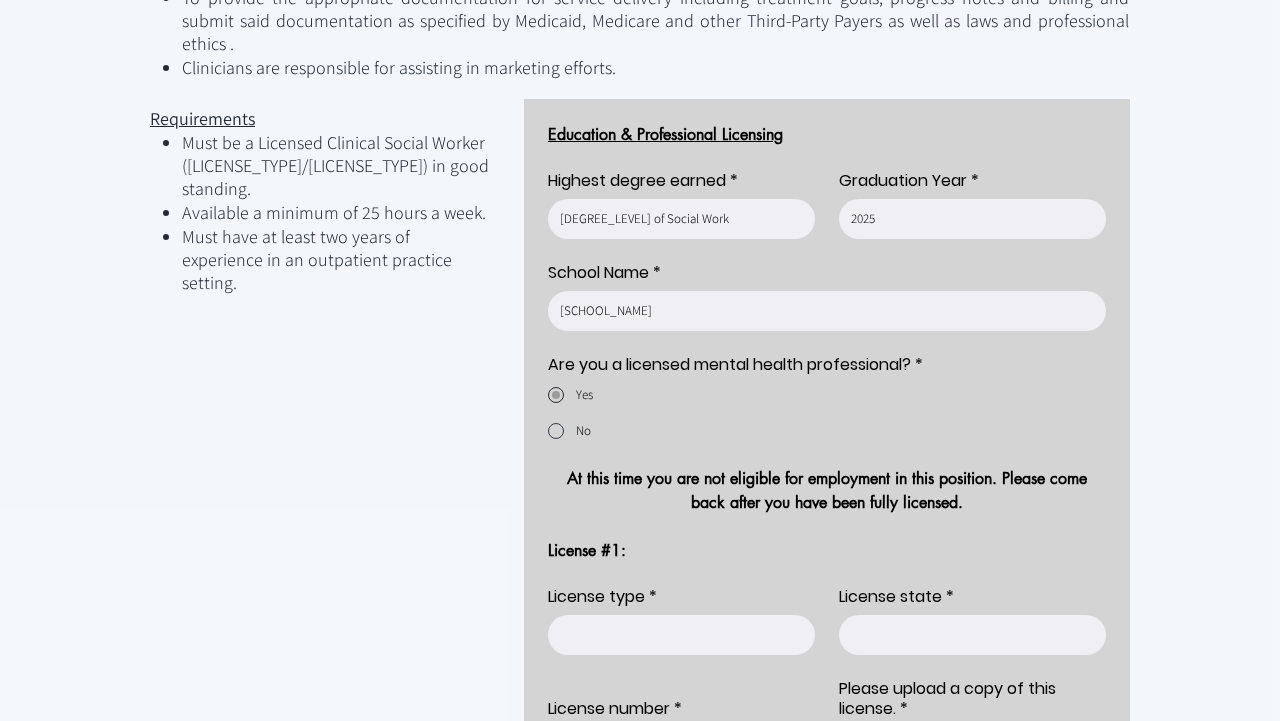 radio on "true" 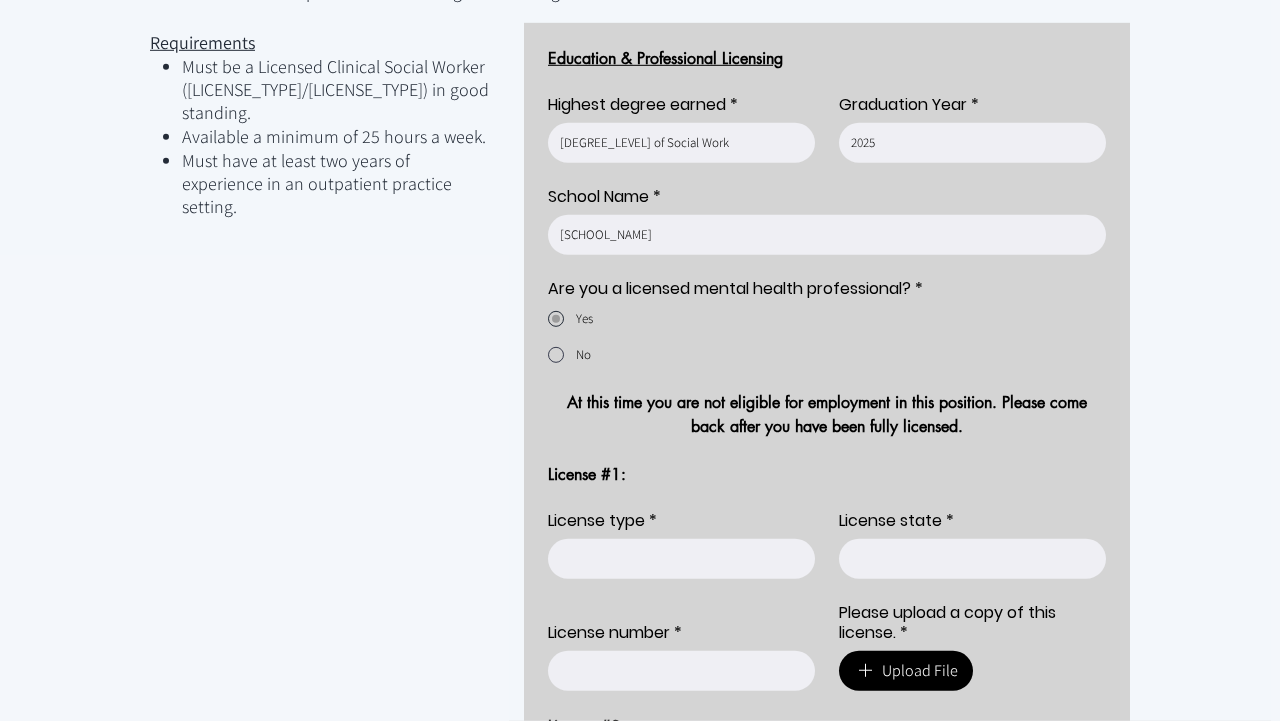 scroll, scrollTop: 1090, scrollLeft: 0, axis: vertical 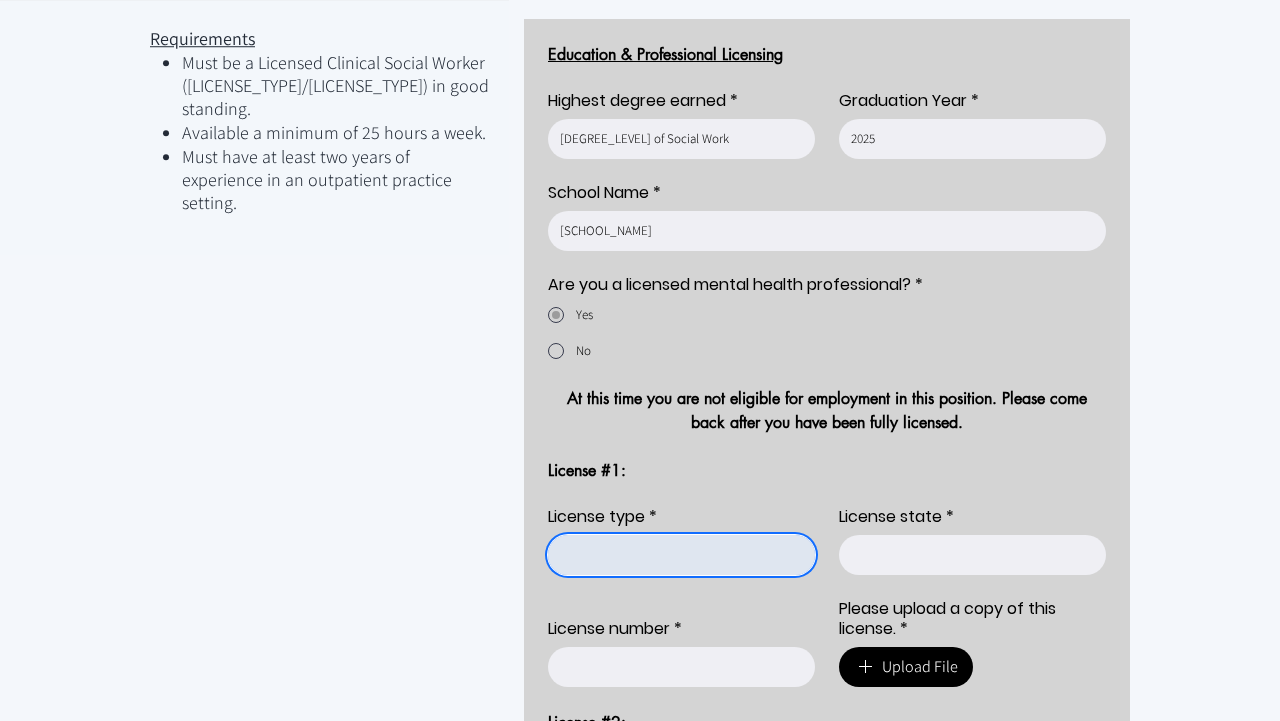 click on "License type *" at bounding box center [675, 555] 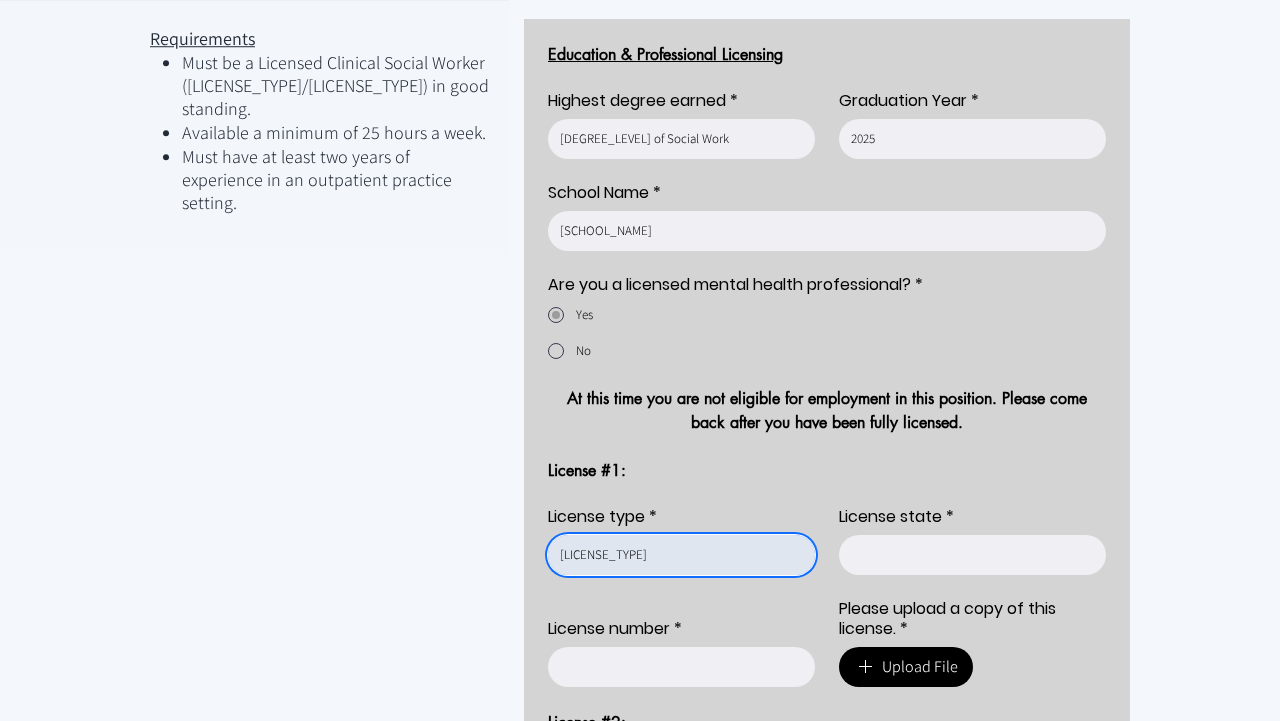type on "[LICENSE_TYPE]" 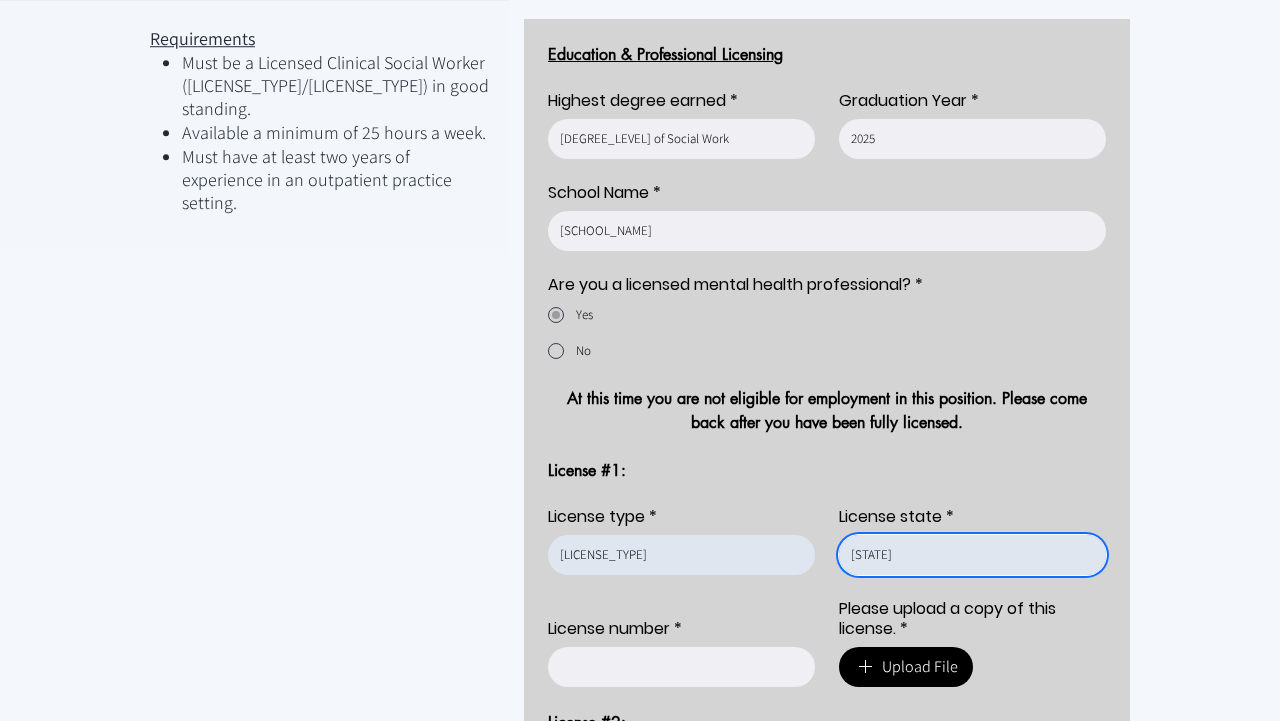 type on "[STATE]" 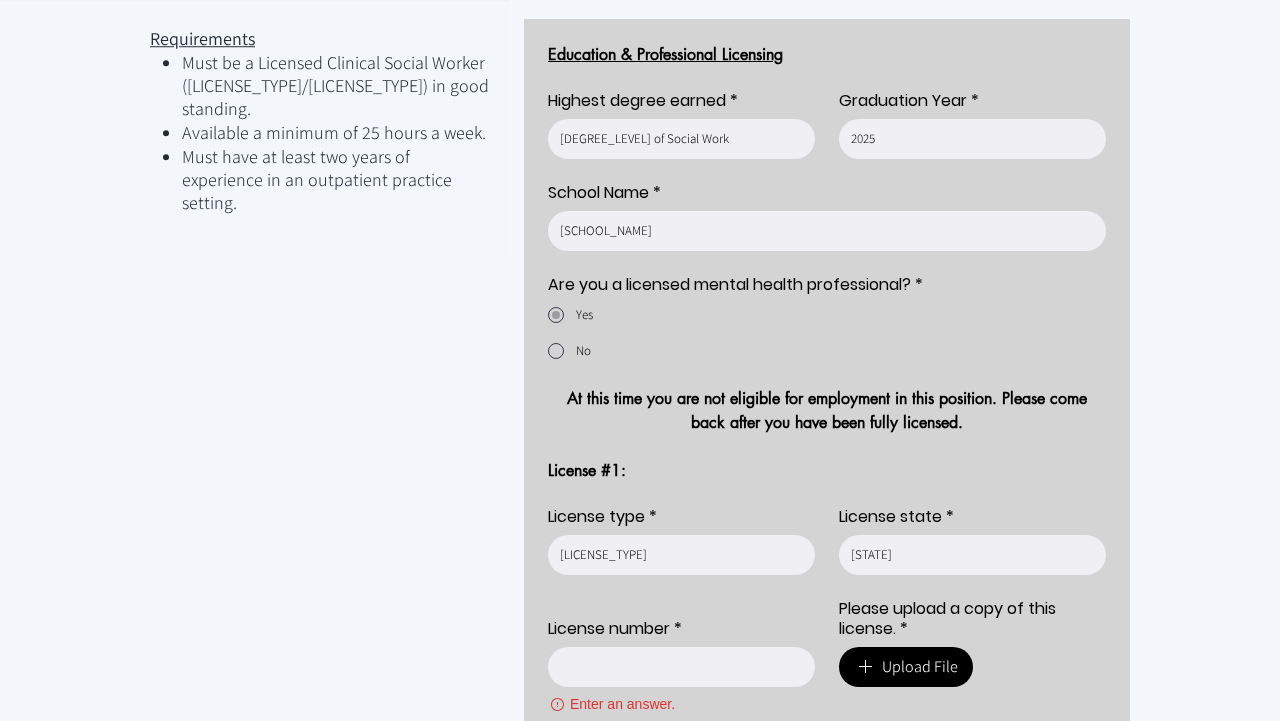 click at bounding box center [640, 813] 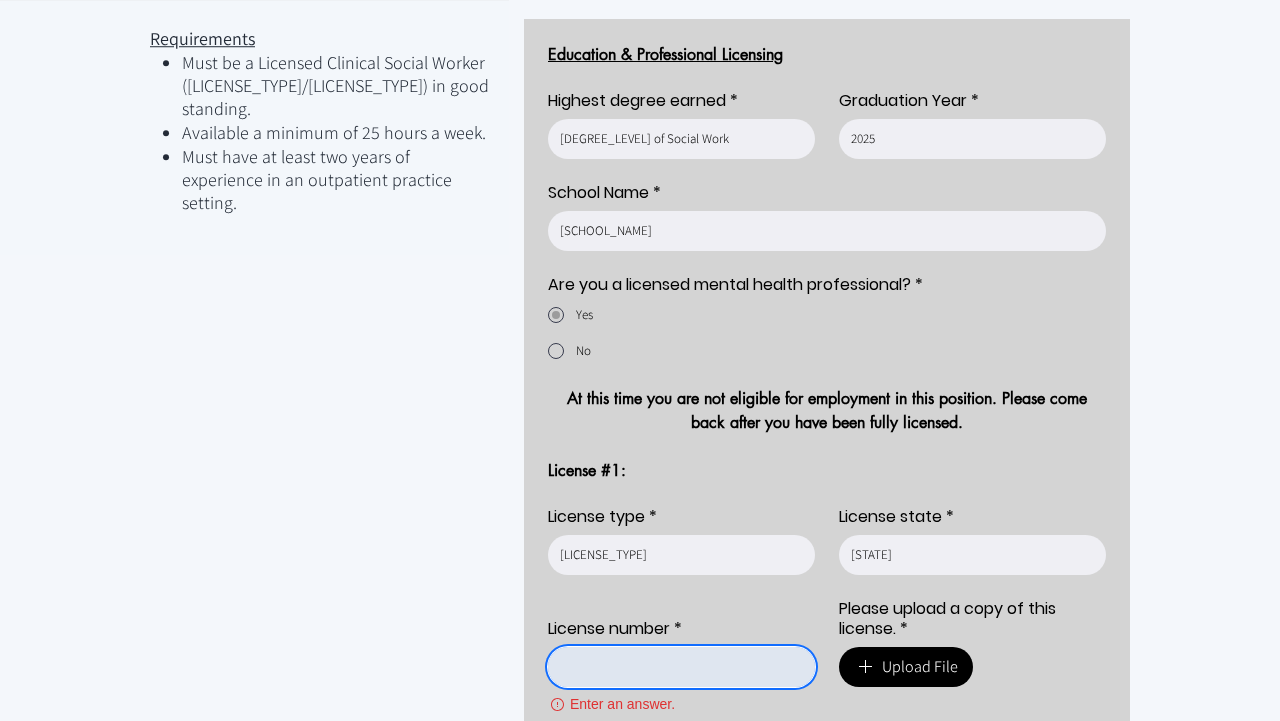 click on "License number *" at bounding box center (675, 667) 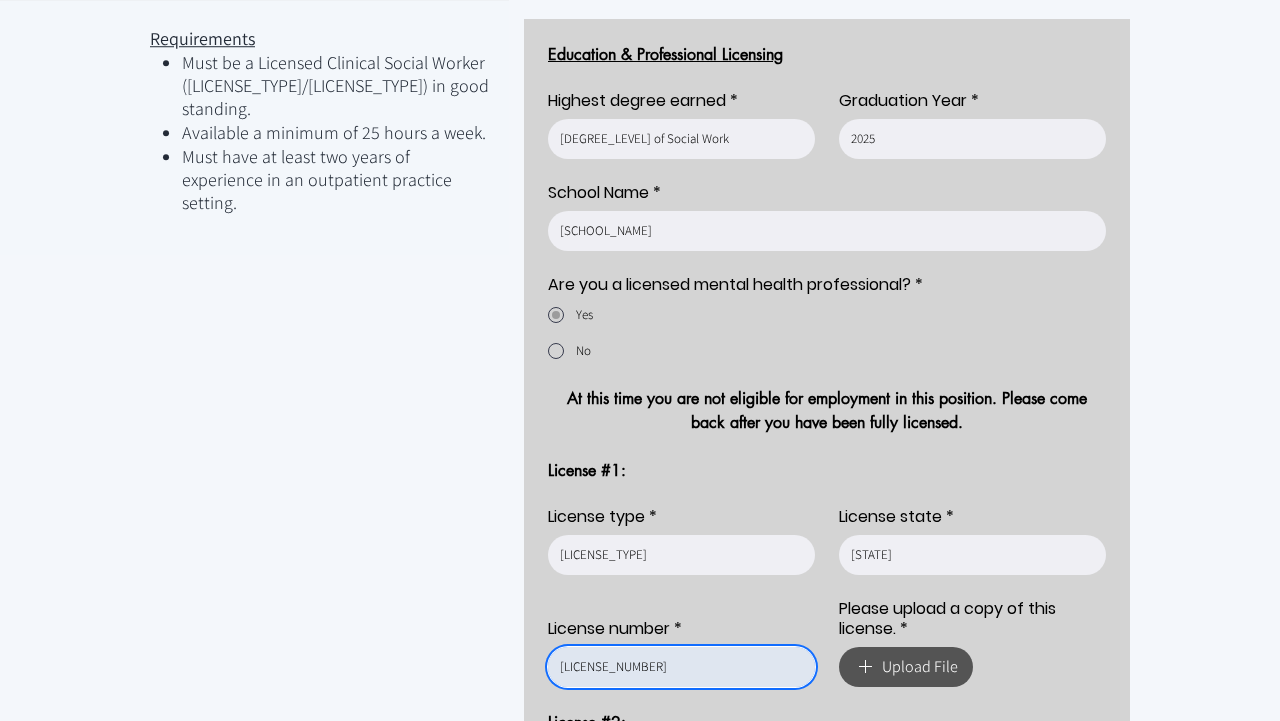 type on "[LICENSE_NUMBER]" 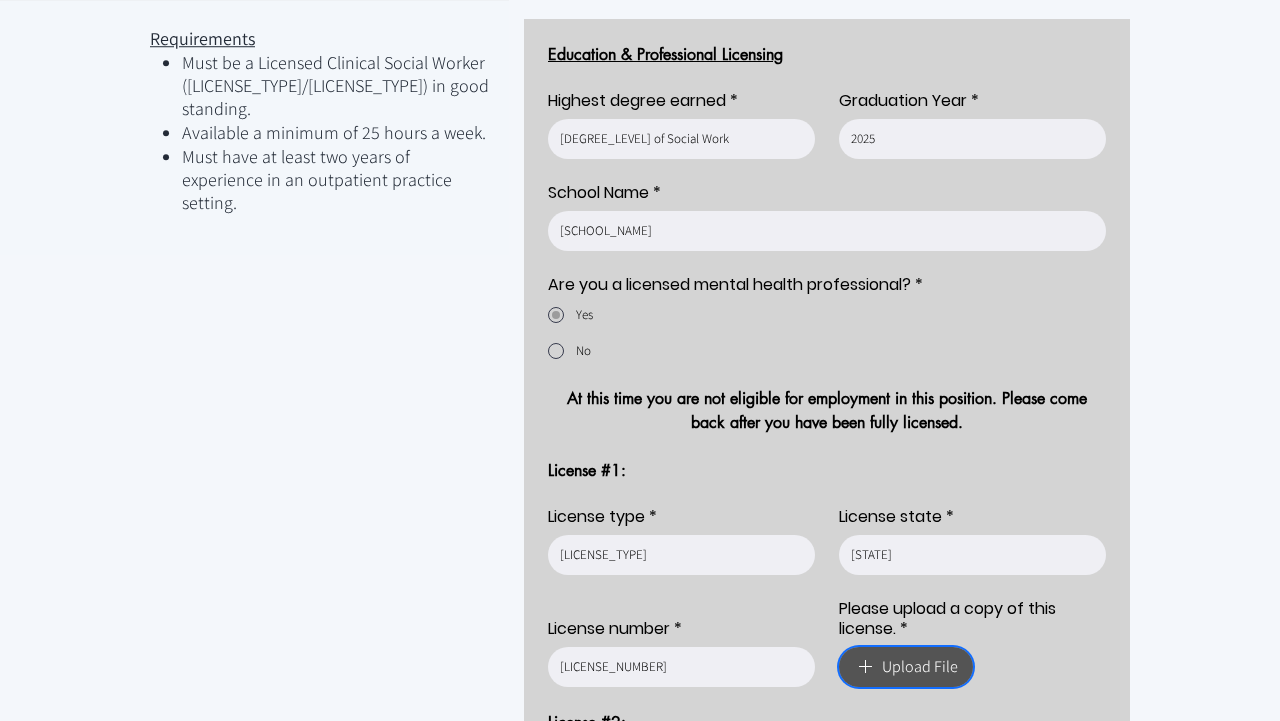 click on "Upload File" at bounding box center [920, 667] 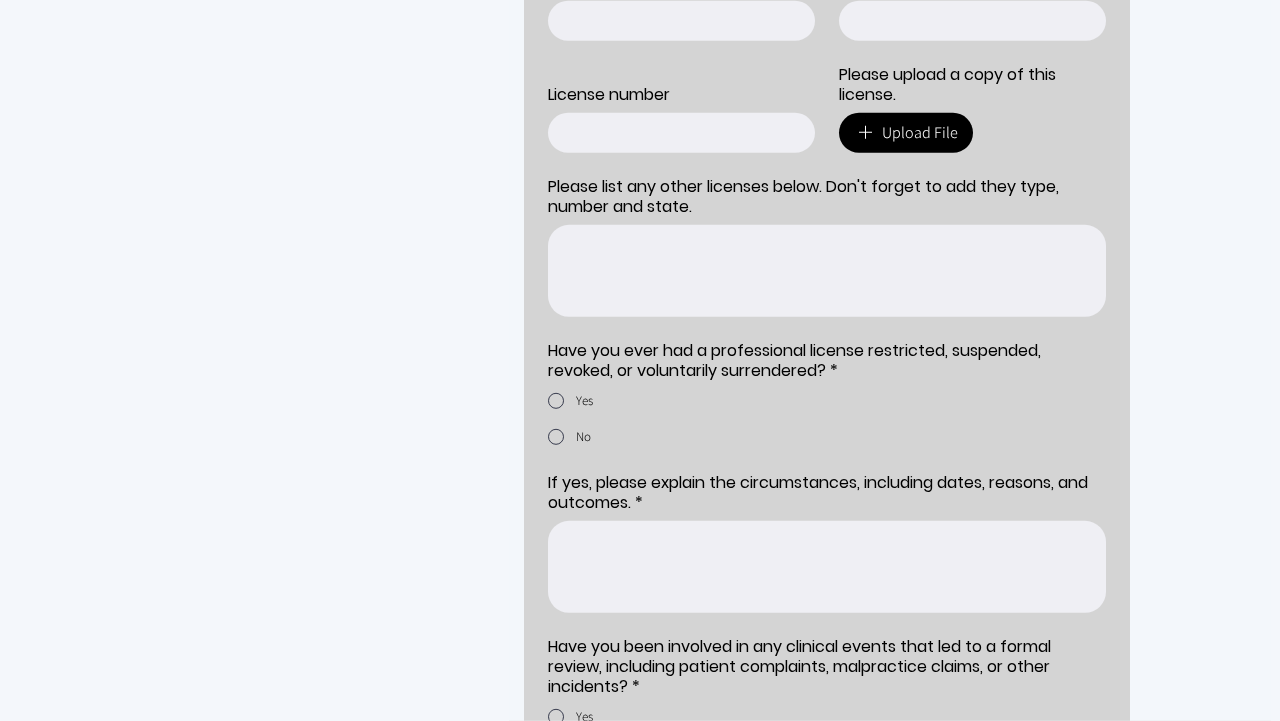 scroll, scrollTop: 2459, scrollLeft: 0, axis: vertical 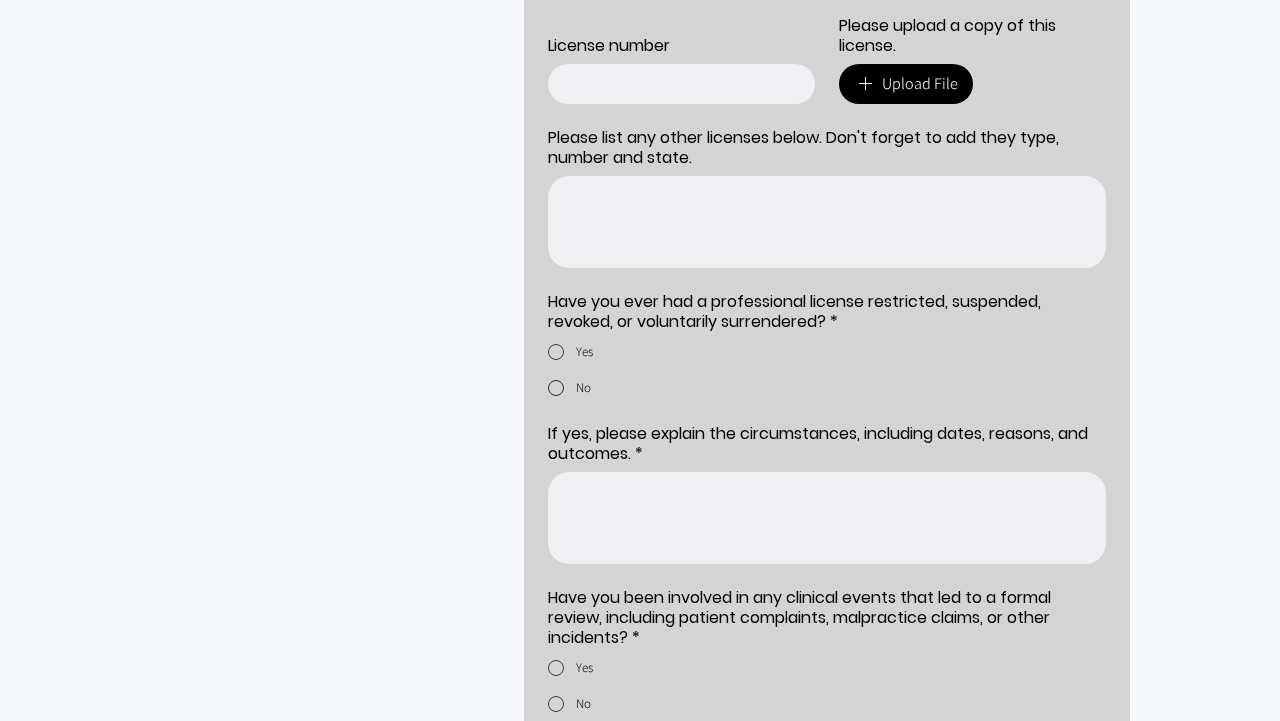 click on "No" at bounding box center [827, 388] 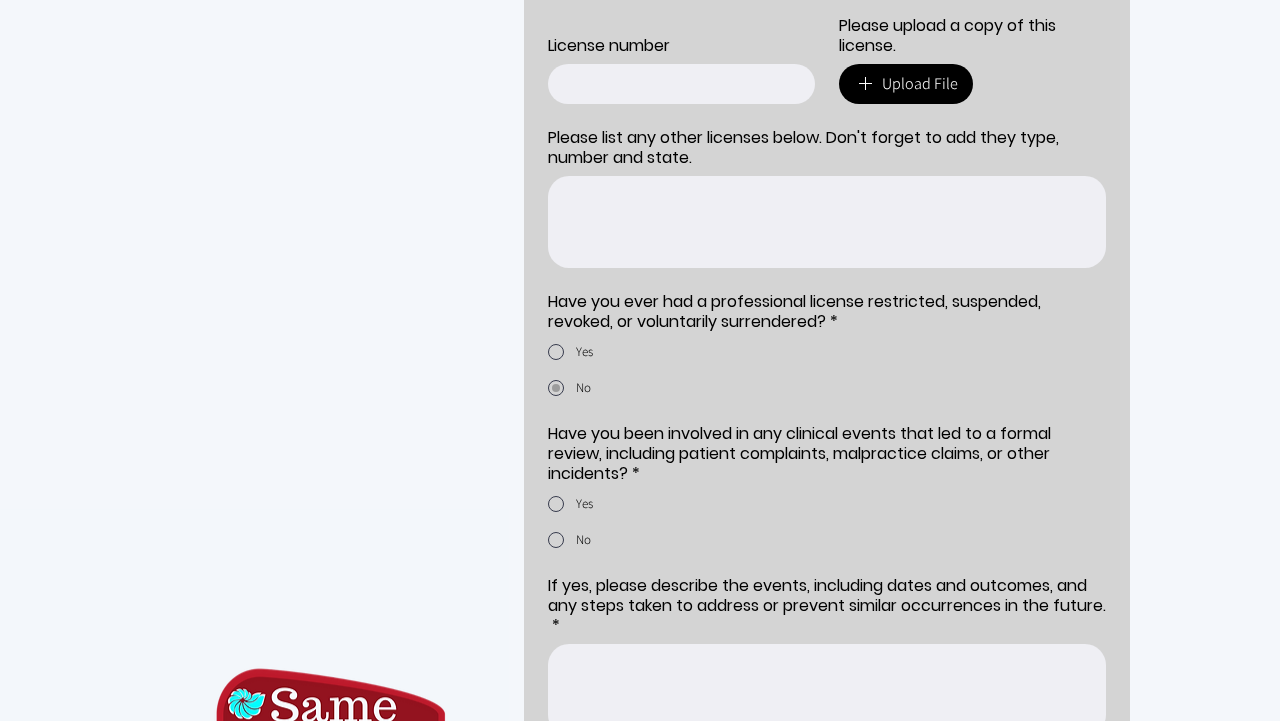 click on "Yes   No" at bounding box center [827, 522] 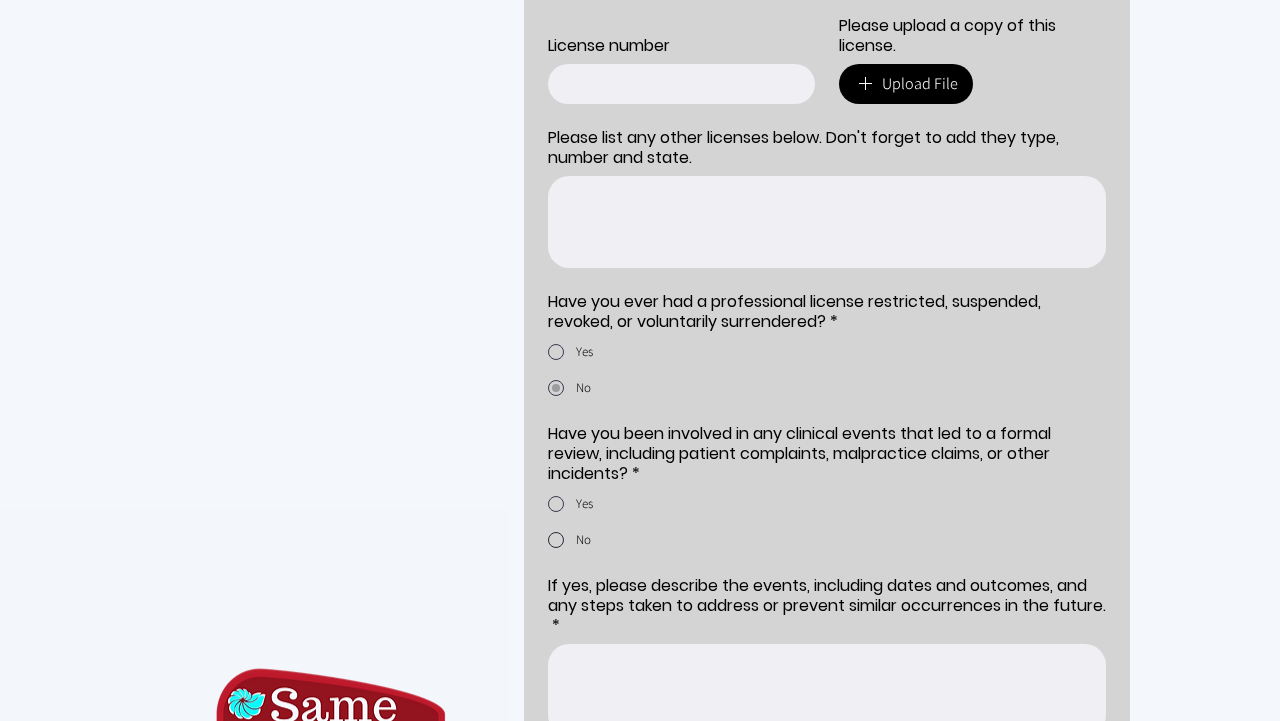 click on "No" at bounding box center (827, 540) 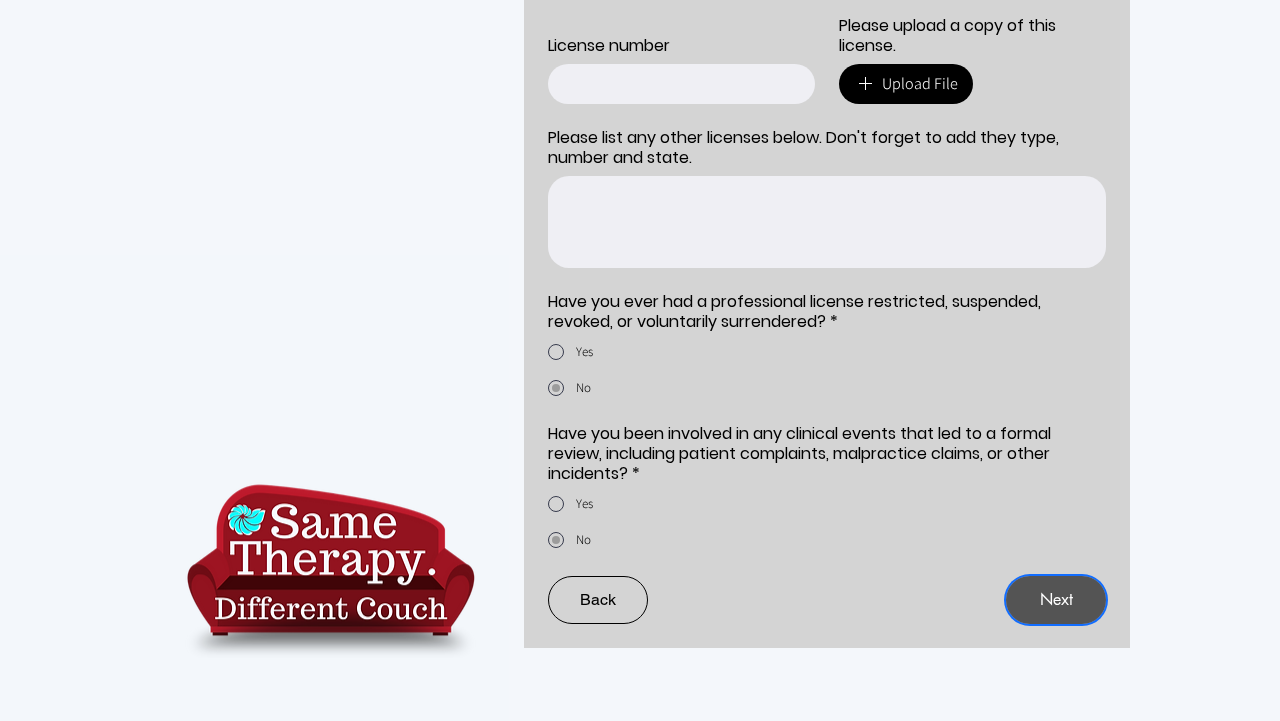 click on "Next" at bounding box center [1056, 600] 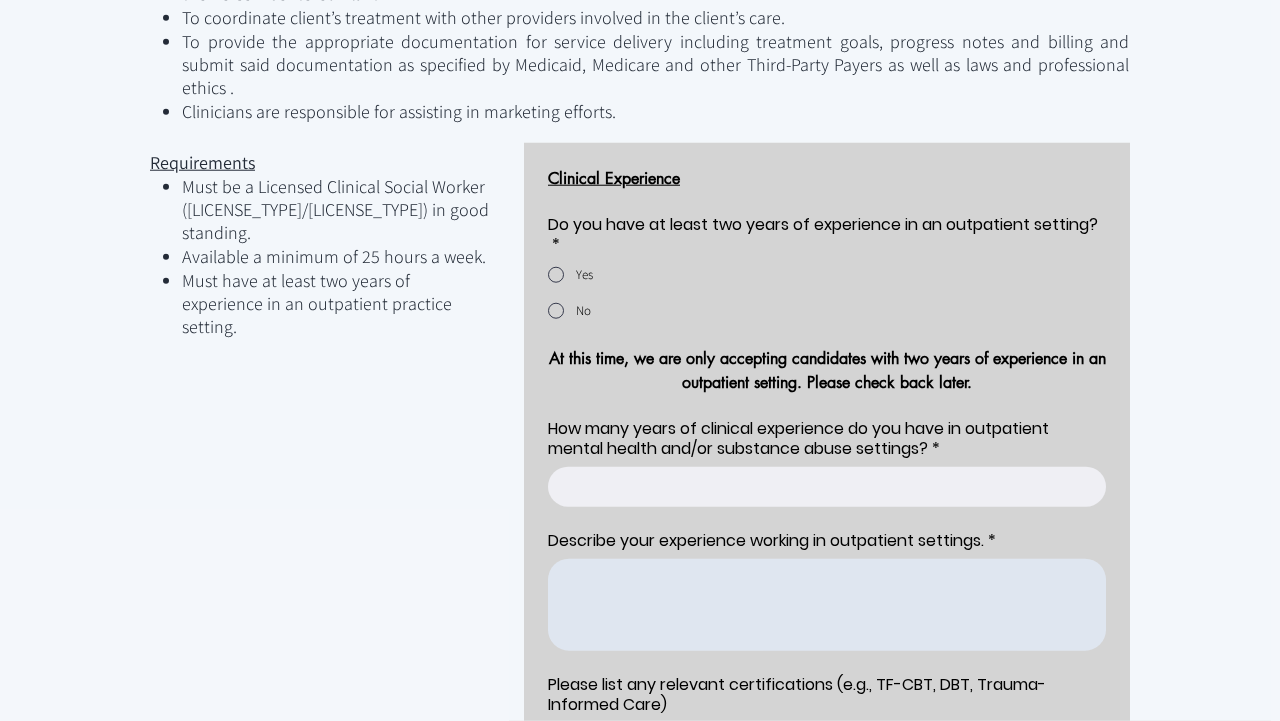 scroll, scrollTop: 963, scrollLeft: 0, axis: vertical 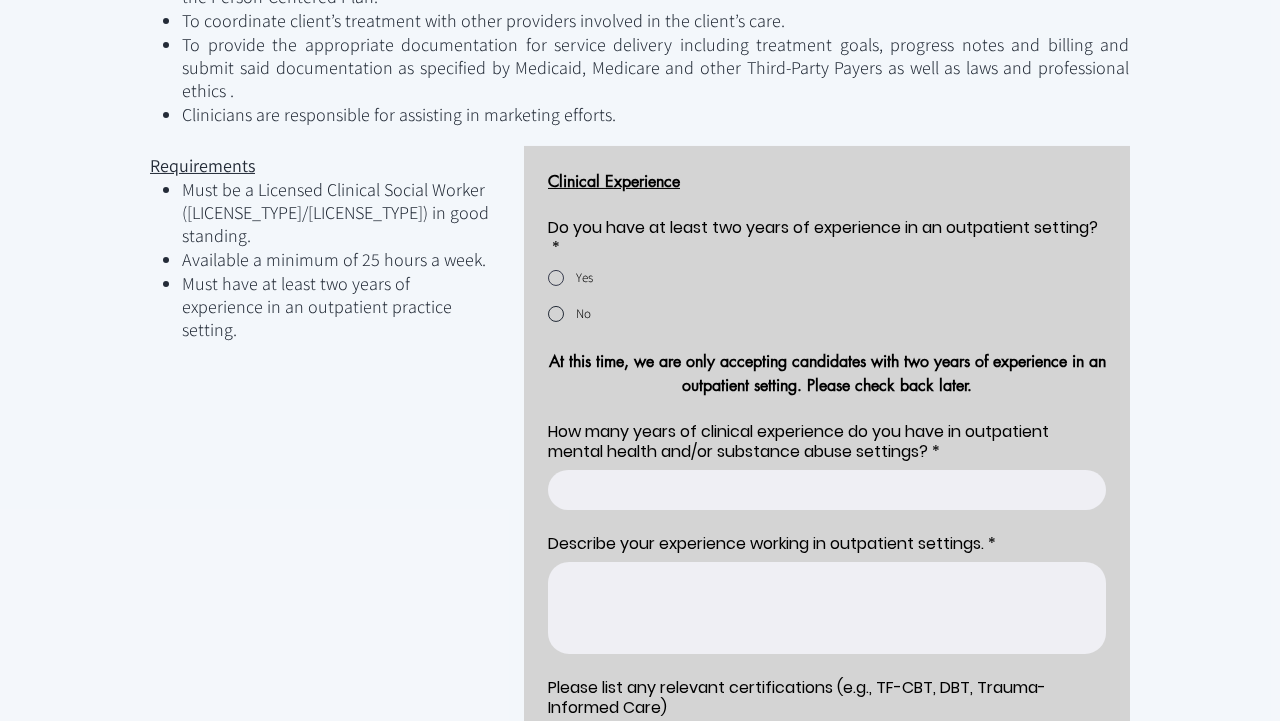 click on "No" at bounding box center (827, 314) 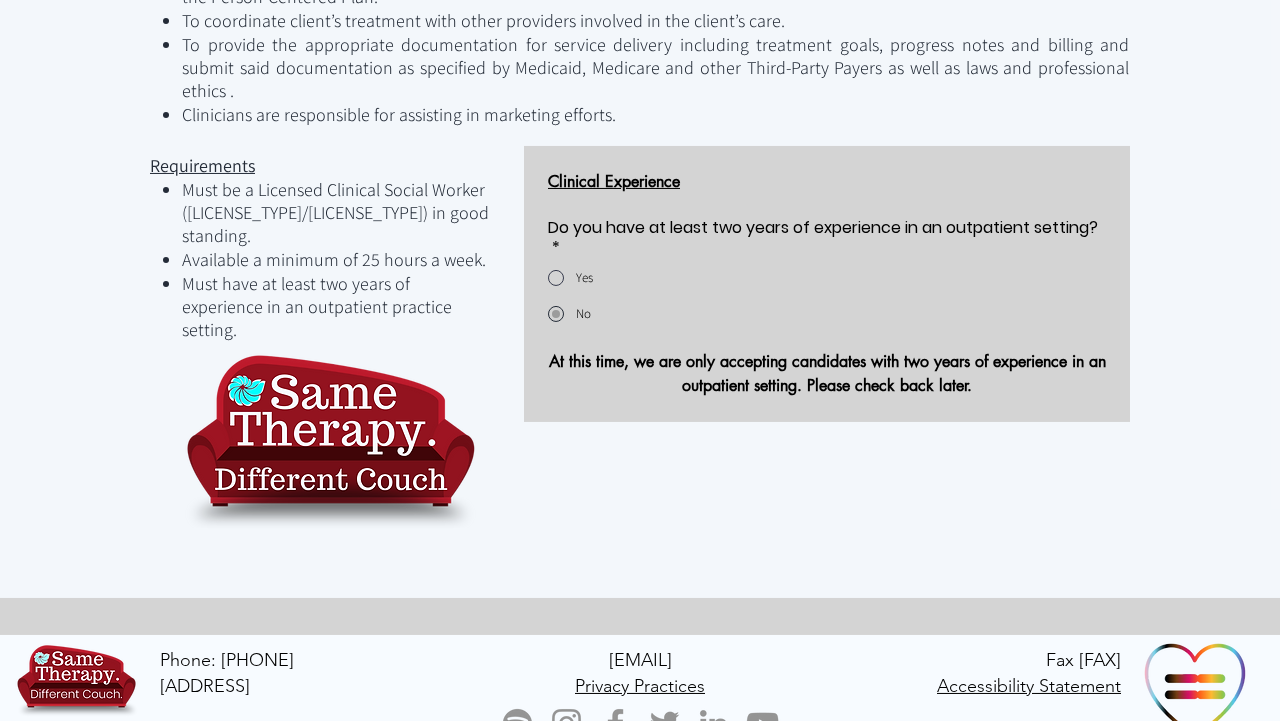 scroll, scrollTop: 900, scrollLeft: 0, axis: vertical 